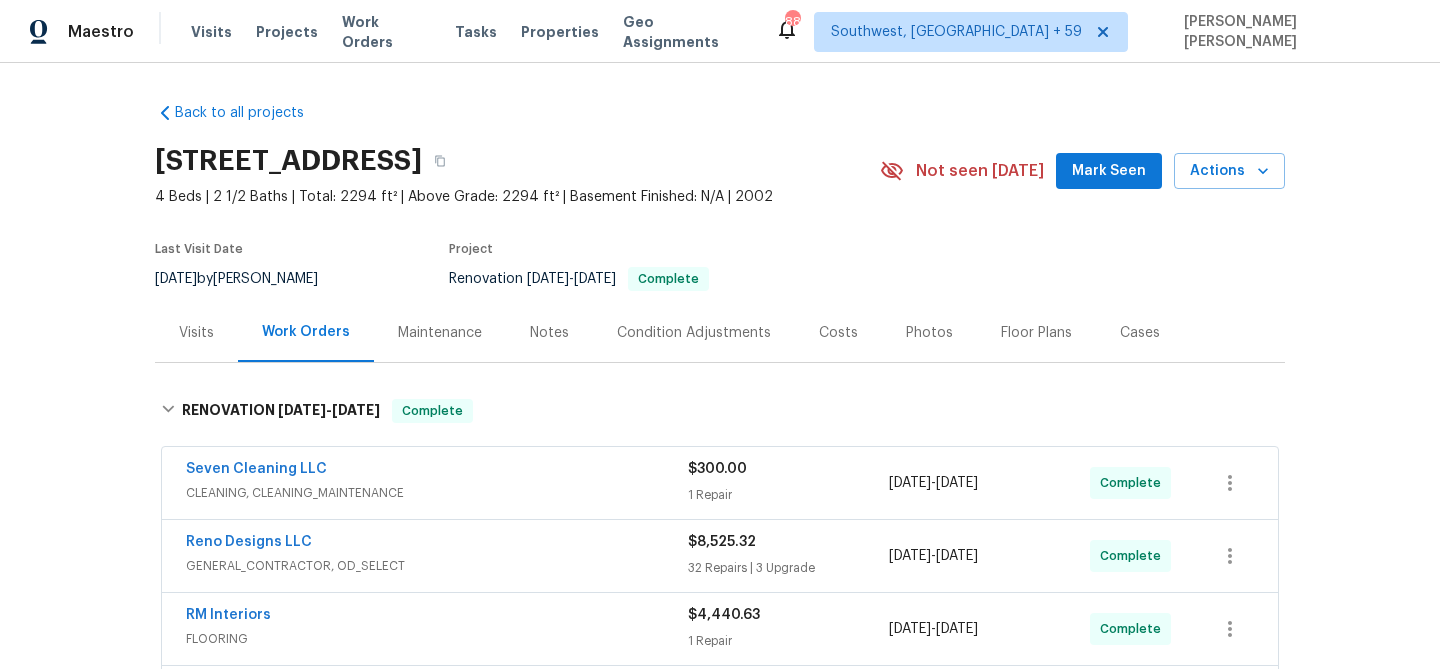 scroll, scrollTop: 0, scrollLeft: 0, axis: both 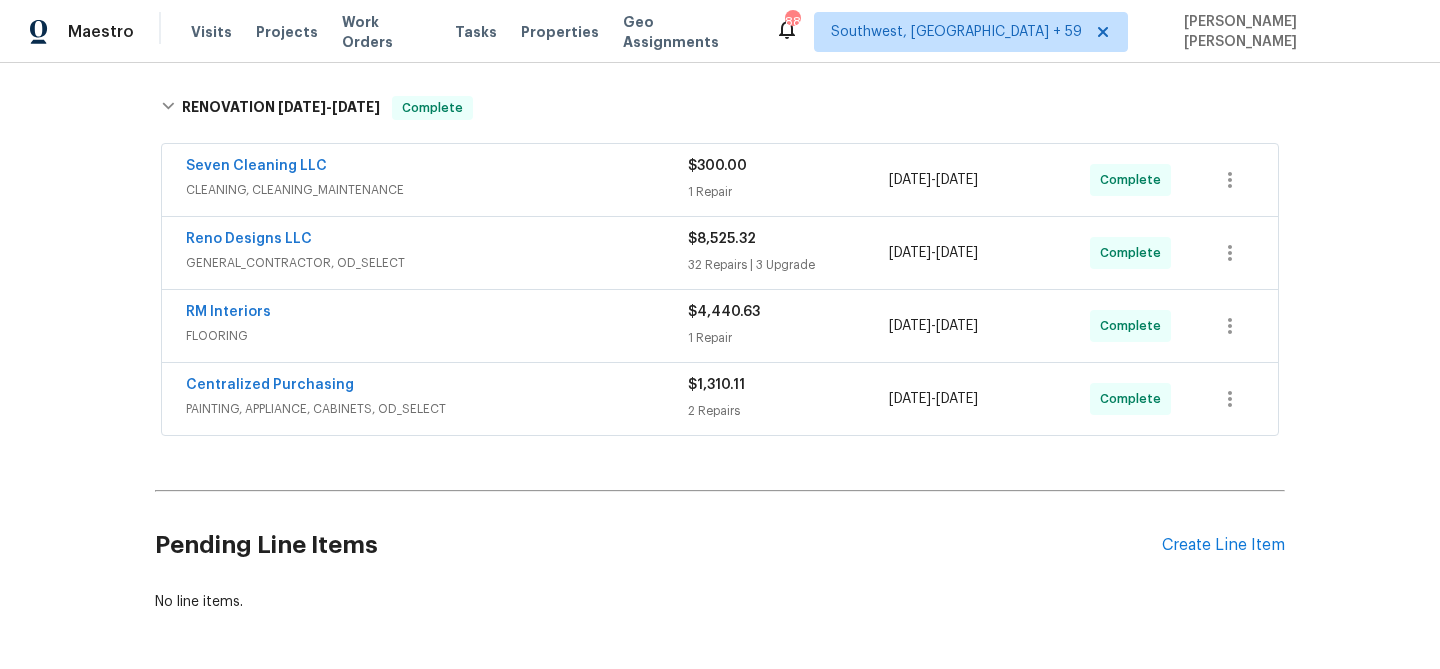 click on "Centralized Purchasing" at bounding box center (437, 387) 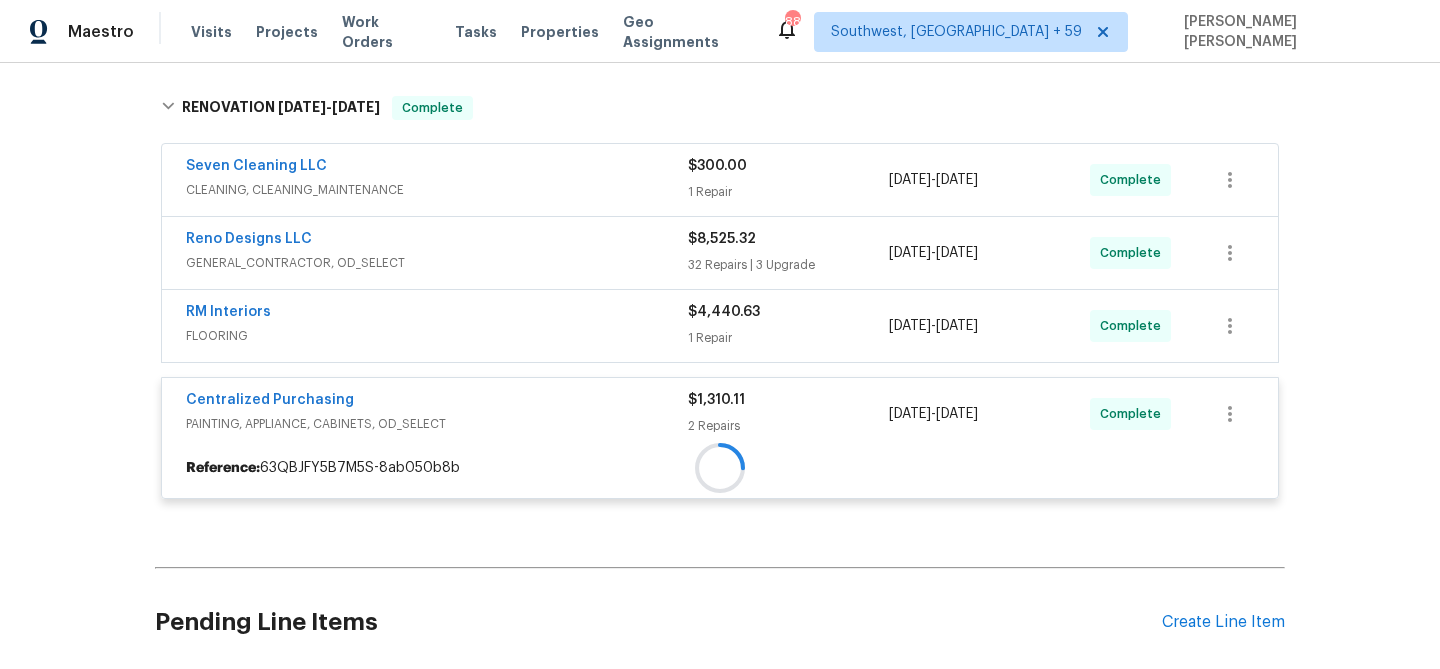 click at bounding box center [720, 468] 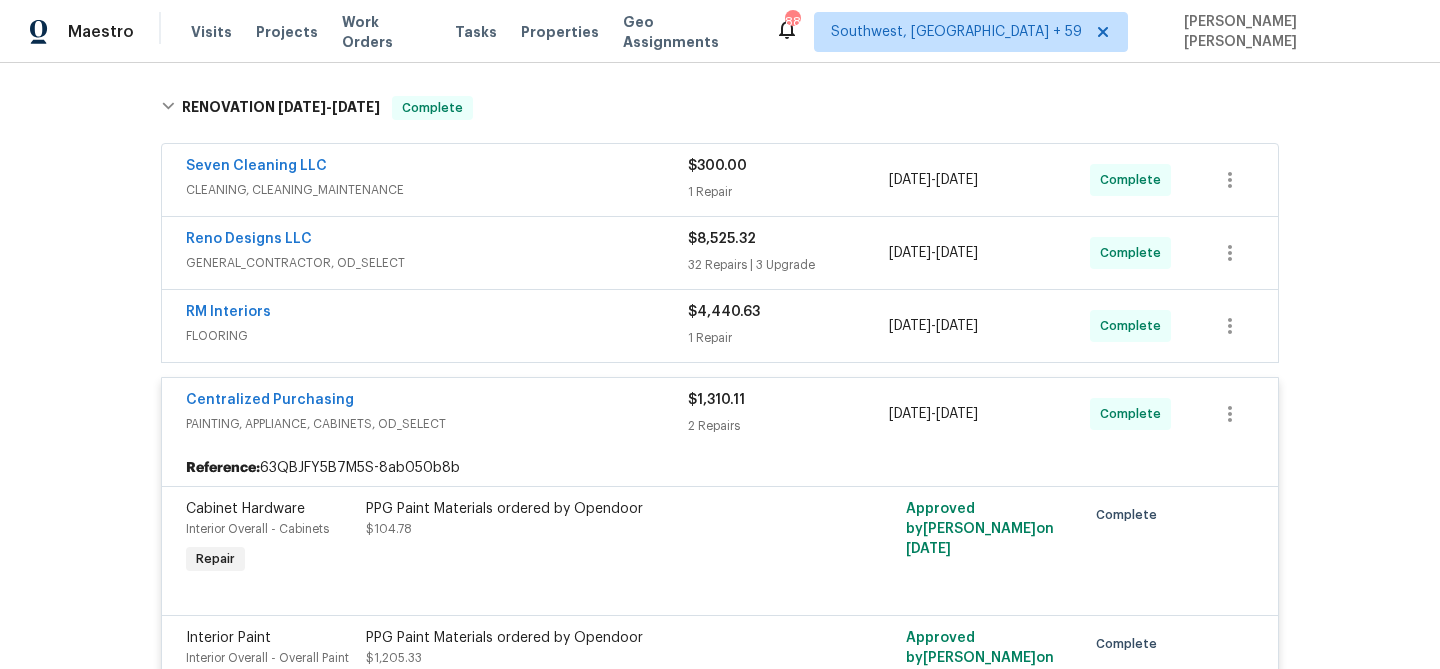 click on "RM Interiors" at bounding box center (437, 314) 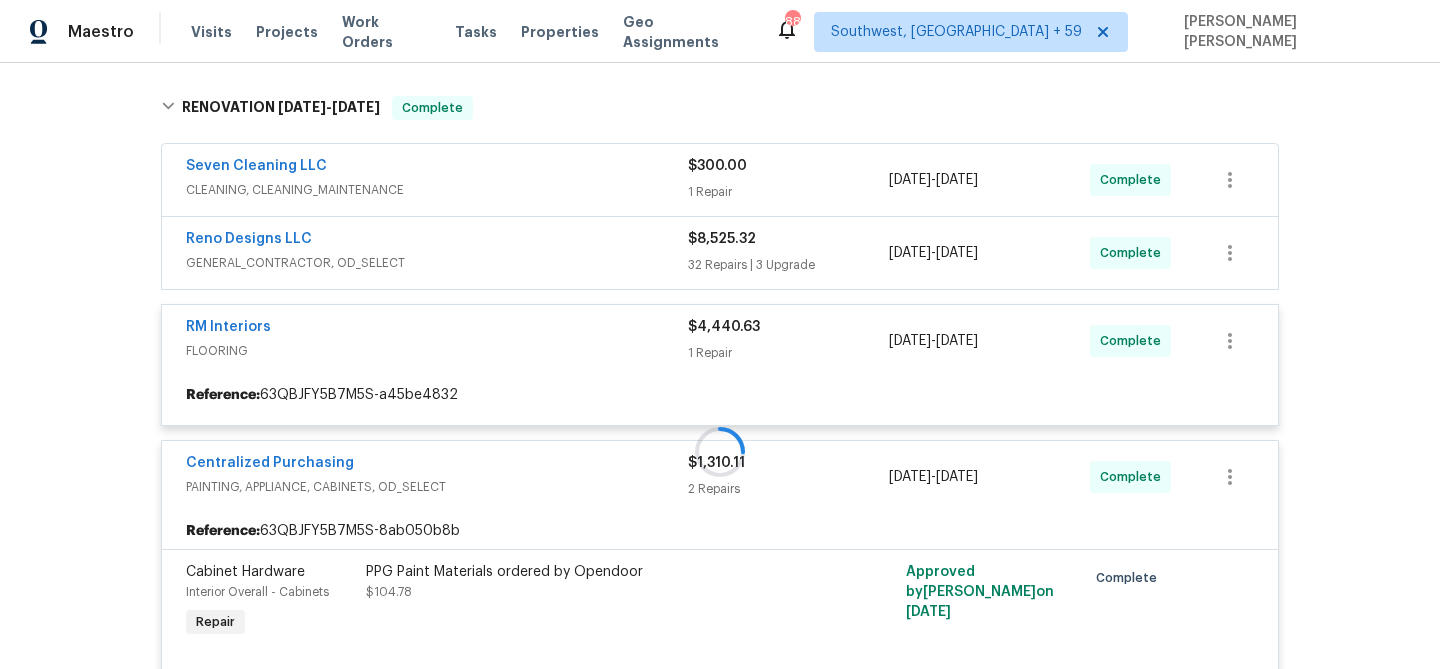click at bounding box center (720, 452) 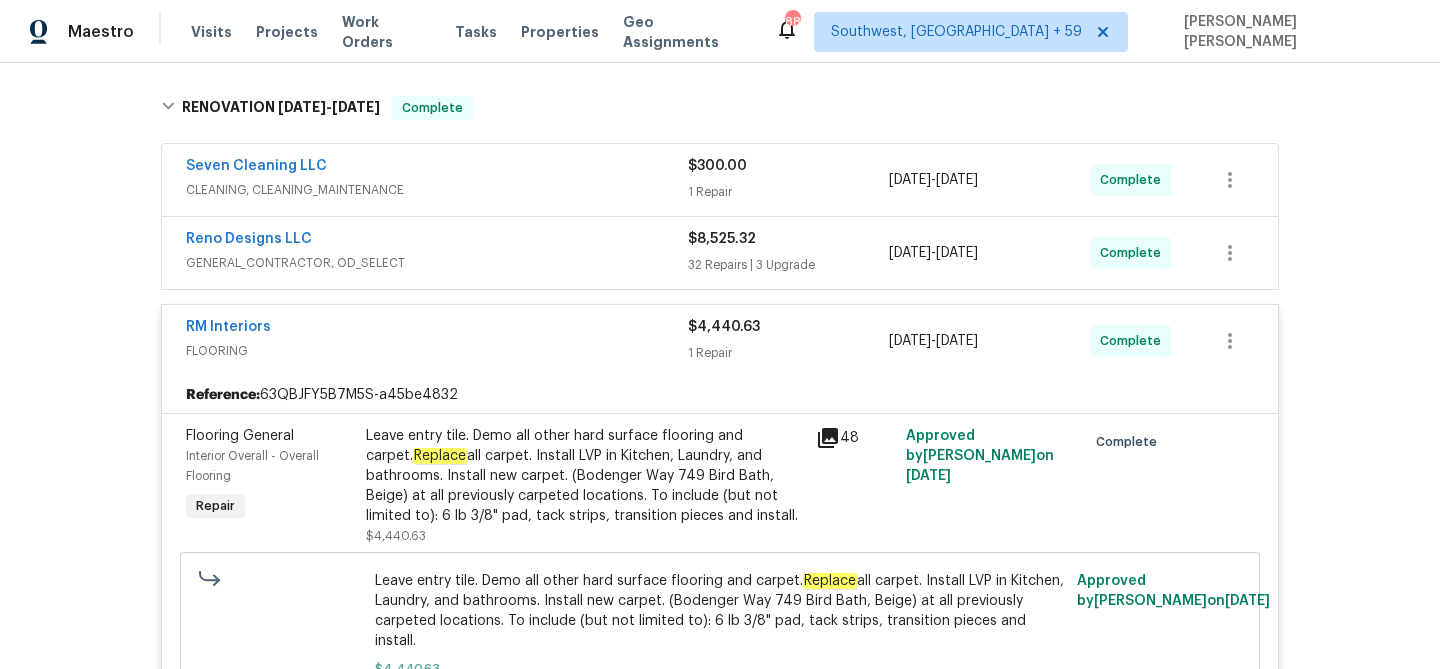 click on "Reno Designs LLC" at bounding box center [437, 241] 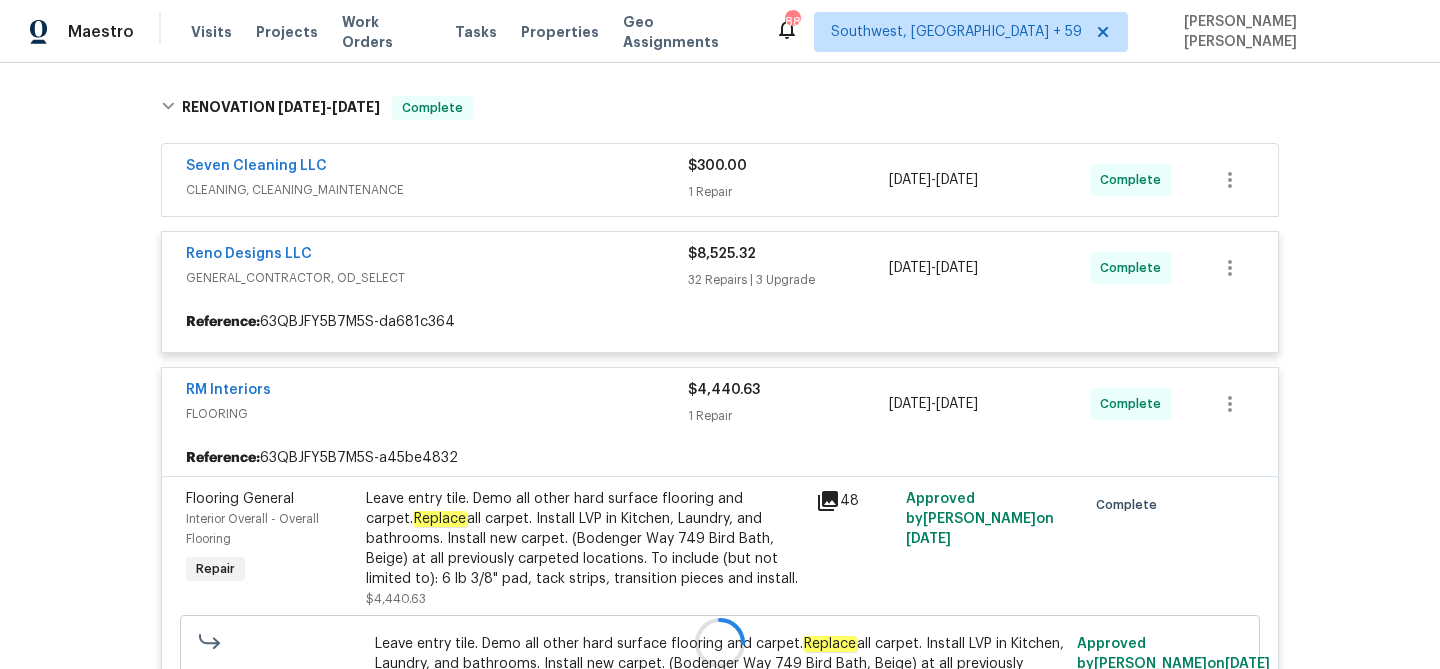 click at bounding box center [720, 643] 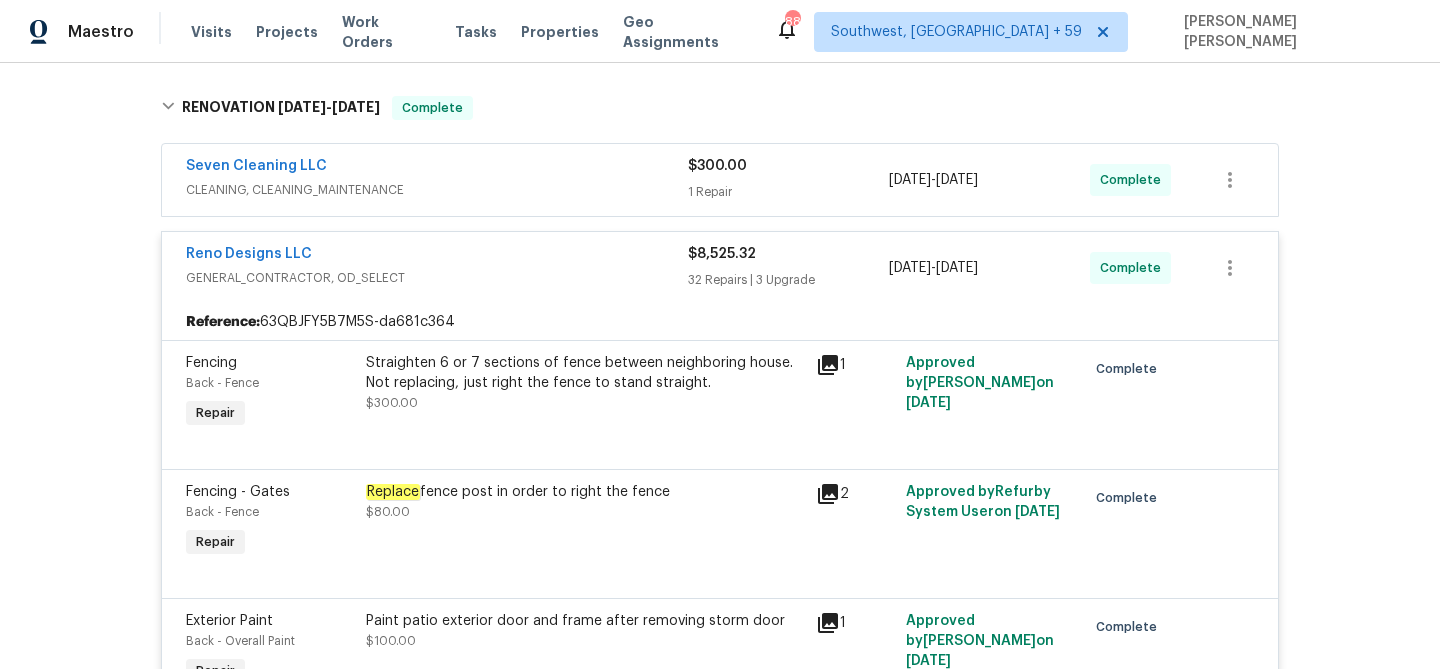 click on "Seven Cleaning LLC" at bounding box center [437, 168] 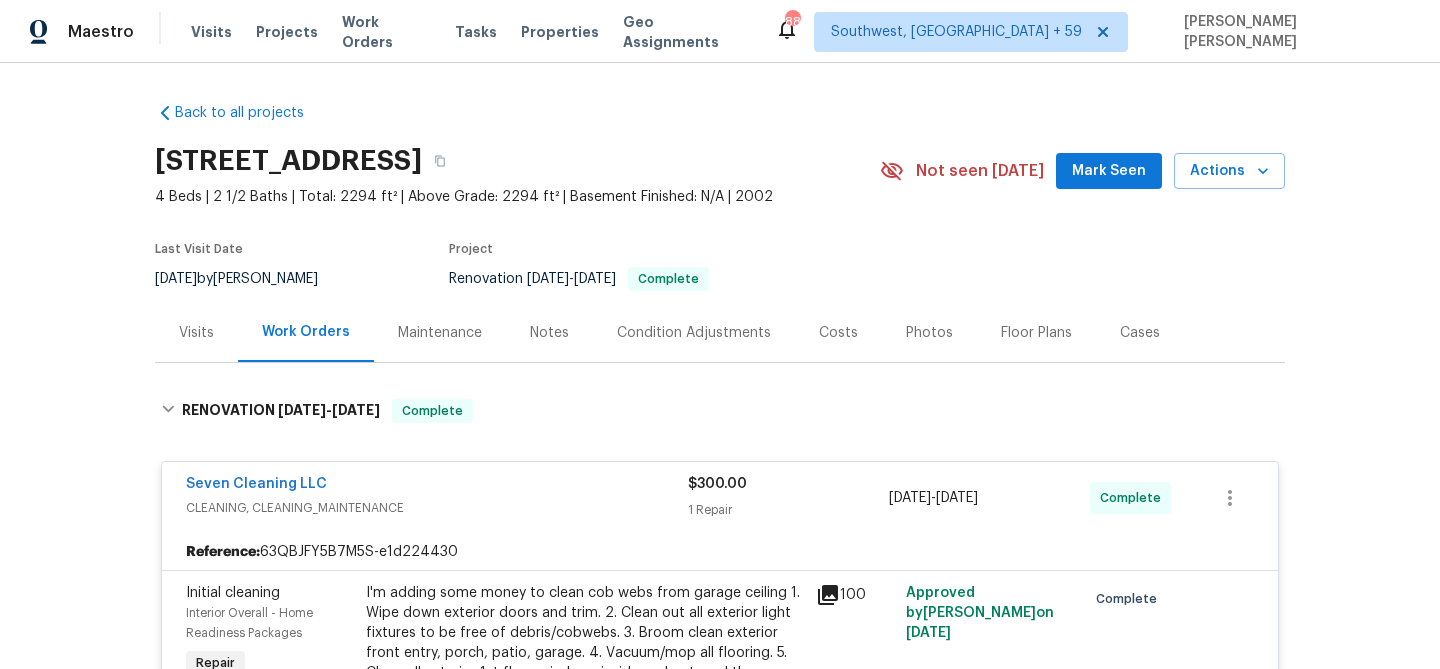 scroll, scrollTop: 6849, scrollLeft: 0, axis: vertical 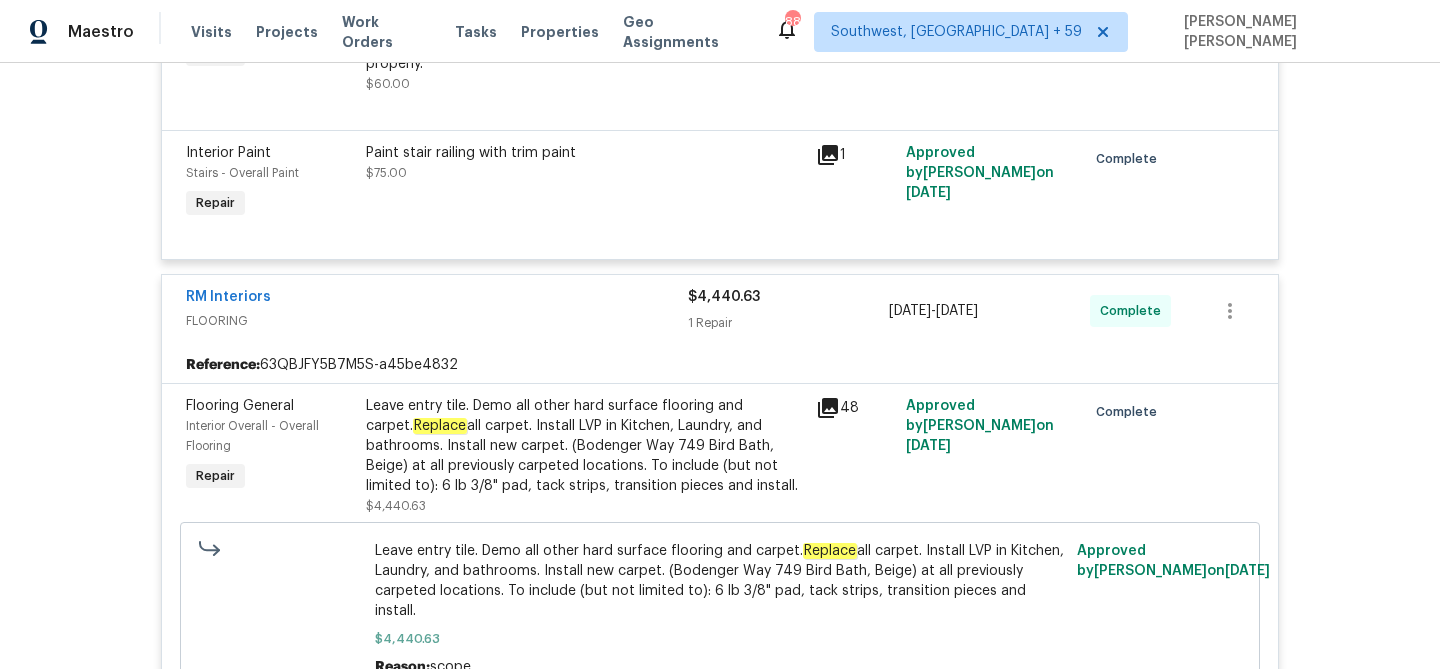 click on "Leave entry tile.
Demo all other hard surface flooring and carpet.
Replace  all carpet.
Install LVP in Kitchen, Laundry, and bathrooms.
Install new carpet. (Bodenger Way 749 Bird Bath, Beige) at all previously carpeted locations. To include (but not limited to): 6 lb 3/8" pad, tack strips, transition pieces and install." at bounding box center [585, 446] 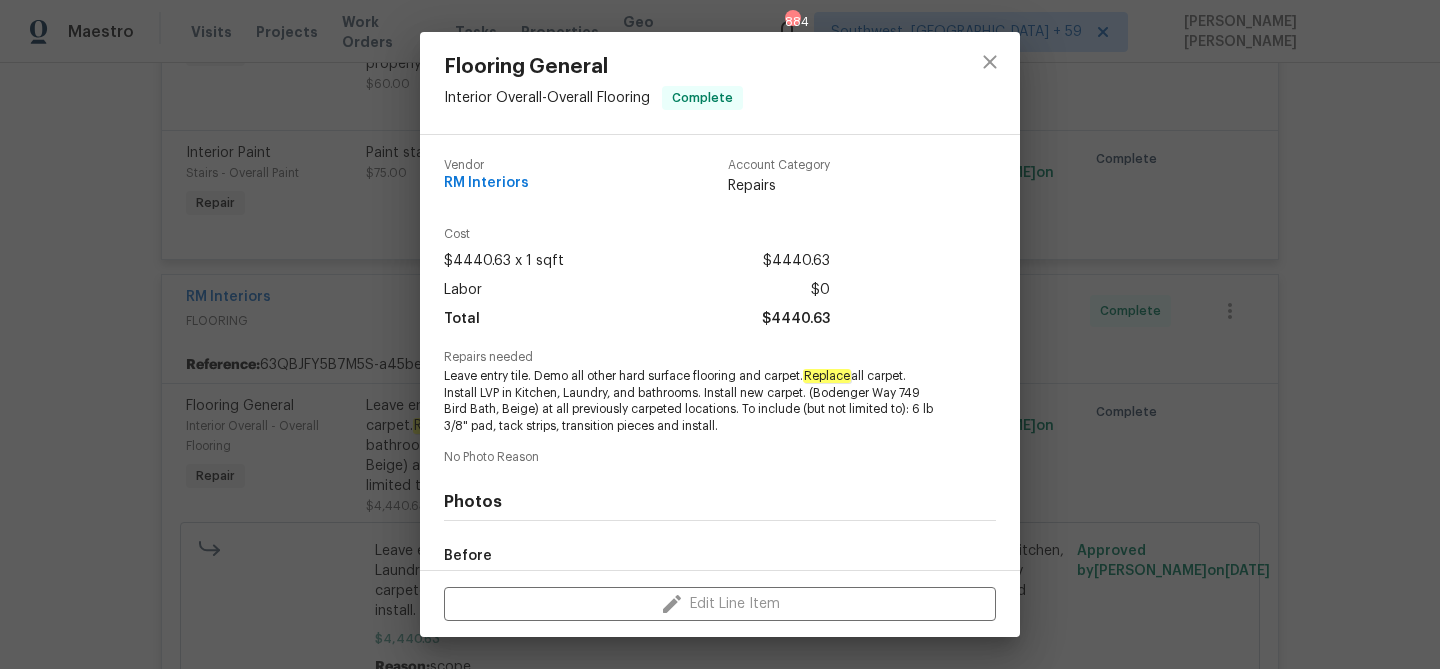 click on "Leave entry tile.
Demo all other hard surface flooring and carpet.
Replace  all carpet.
Install LVP in Kitchen, Laundry, and bathrooms.
Install new carpet. (Bodenger Way 749 Bird Bath, Beige) at all previously carpeted locations. To include (but not limited to): 6 lb 3/8" pad, tack strips, transition pieces and install." at bounding box center [692, 401] 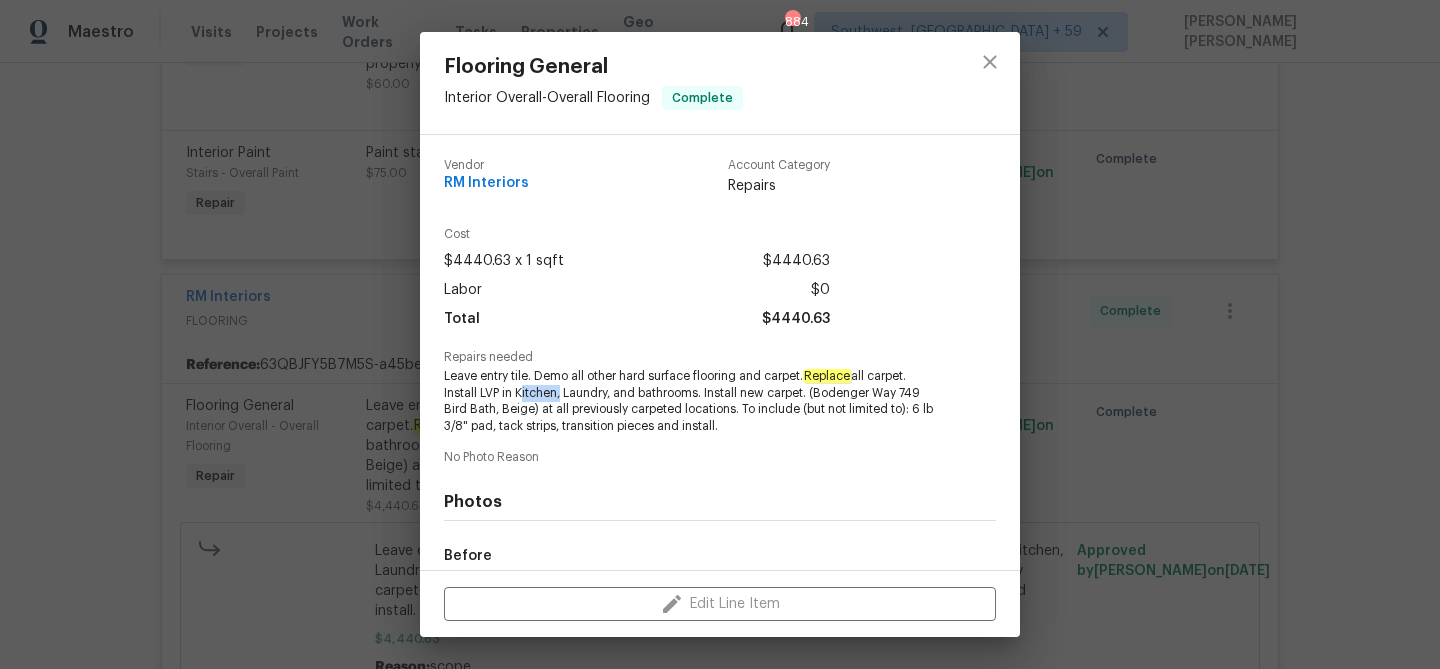 click on "Leave entry tile.
Demo all other hard surface flooring and carpet.
Replace  all carpet.
Install LVP in Kitchen, Laundry, and bathrooms.
Install new carpet. (Bodenger Way 749 Bird Bath, Beige) at all previously carpeted locations. To include (but not limited to): 6 lb 3/8" pad, tack strips, transition pieces and install." at bounding box center [692, 401] 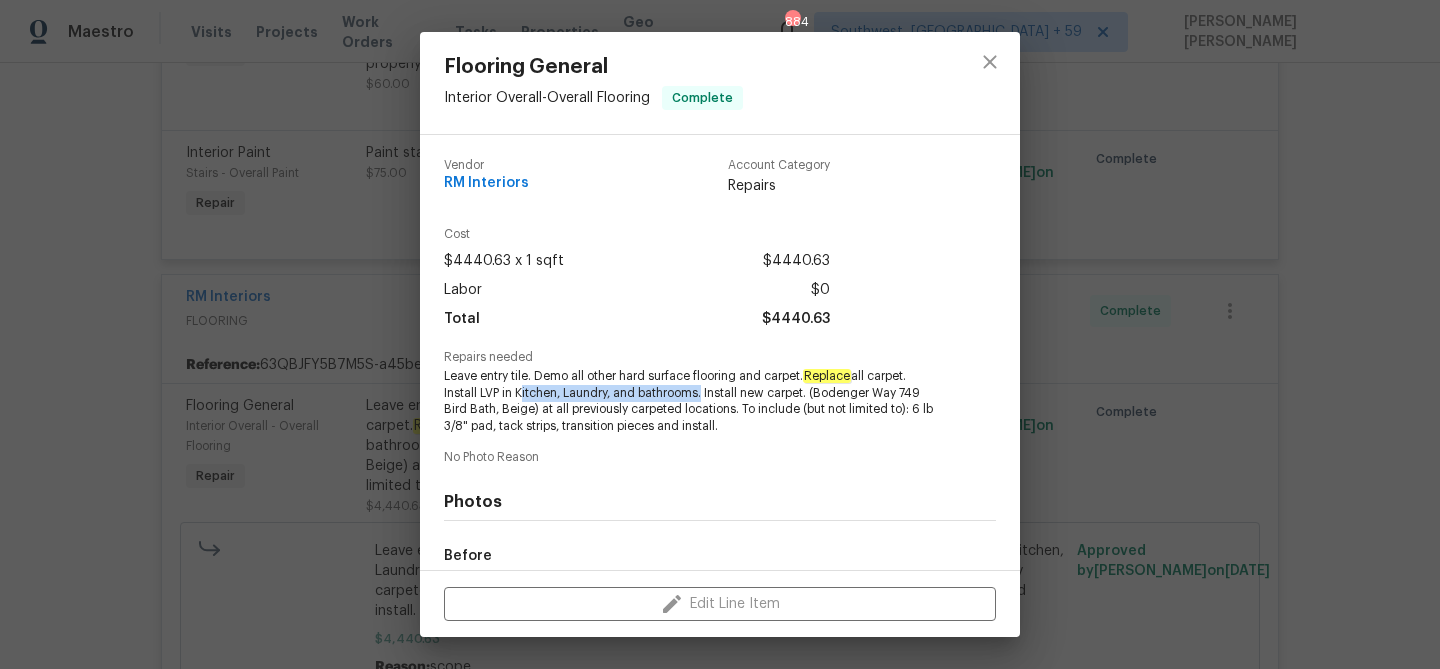 copy on "Kitchen, Laundry, and bathrooms" 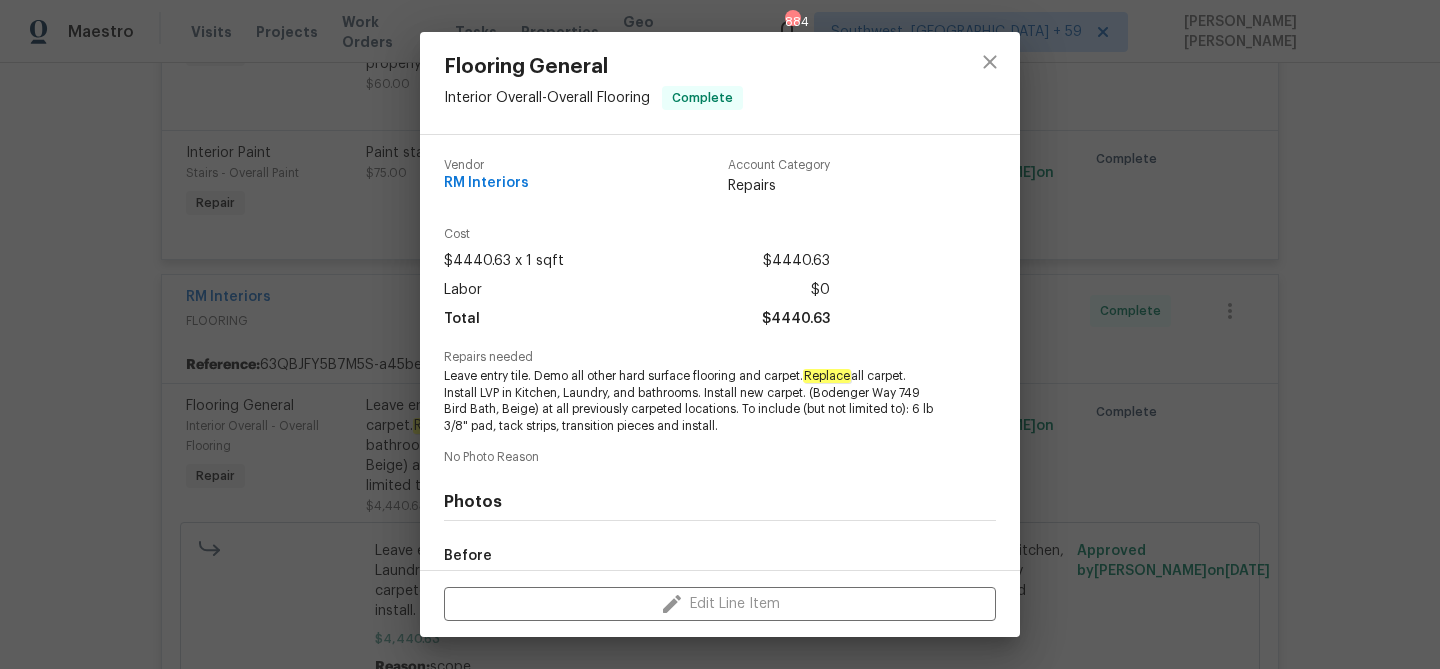 click on "Flooring General Interior Overall  -  Overall Flooring Complete Vendor RM Interiors Account Category Repairs Cost $4440.63 x 1 sqft $4440.63 Labor $0 Total $4440.63 Repairs needed Leave entry tile.
Demo all other hard surface flooring and carpet.
Replace  all carpet.
Install LVP in Kitchen, Laundry, and bathrooms.
Install new carpet. (Bodenger Way 749 Bird Bath, Beige) at all previously carpeted locations. To include (but not limited to): 6 lb 3/8" pad, tack strips, transition pieces and install. No Photo Reason   Photos Before  +27 After  +13  Edit Line Item" at bounding box center (720, 334) 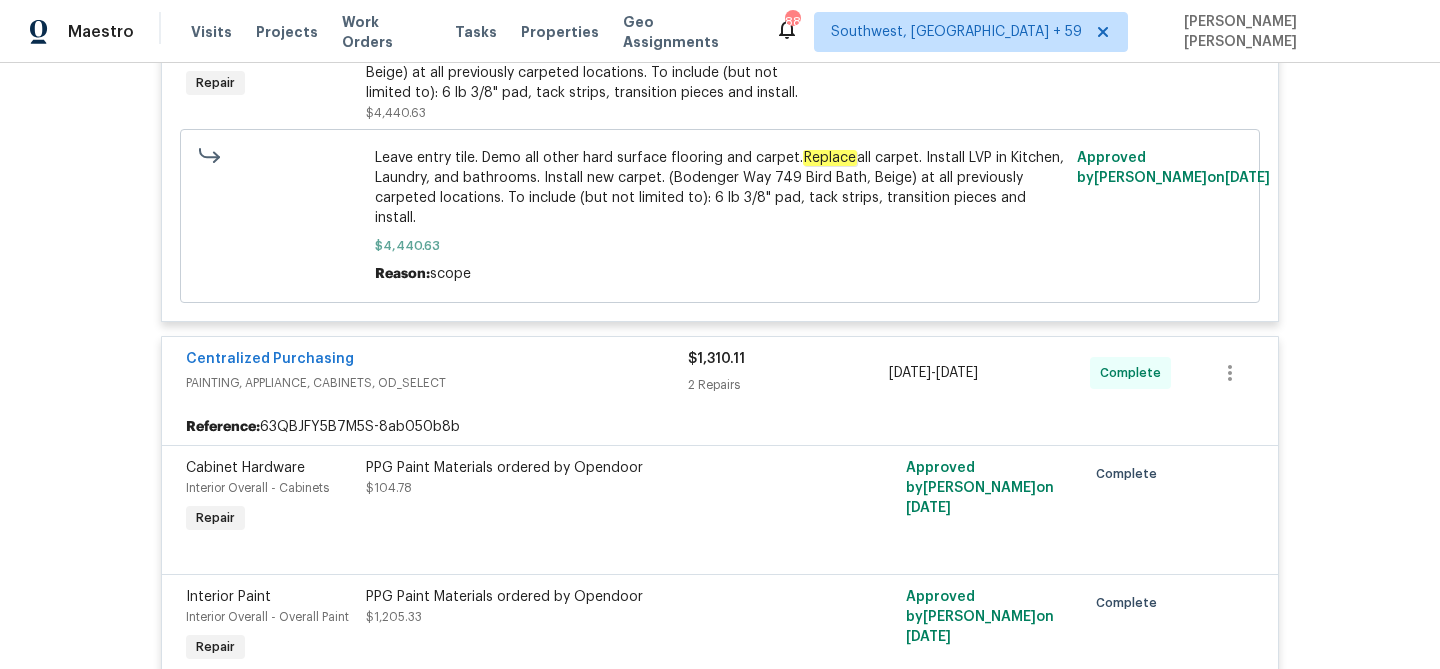 scroll, scrollTop: 7229, scrollLeft: 0, axis: vertical 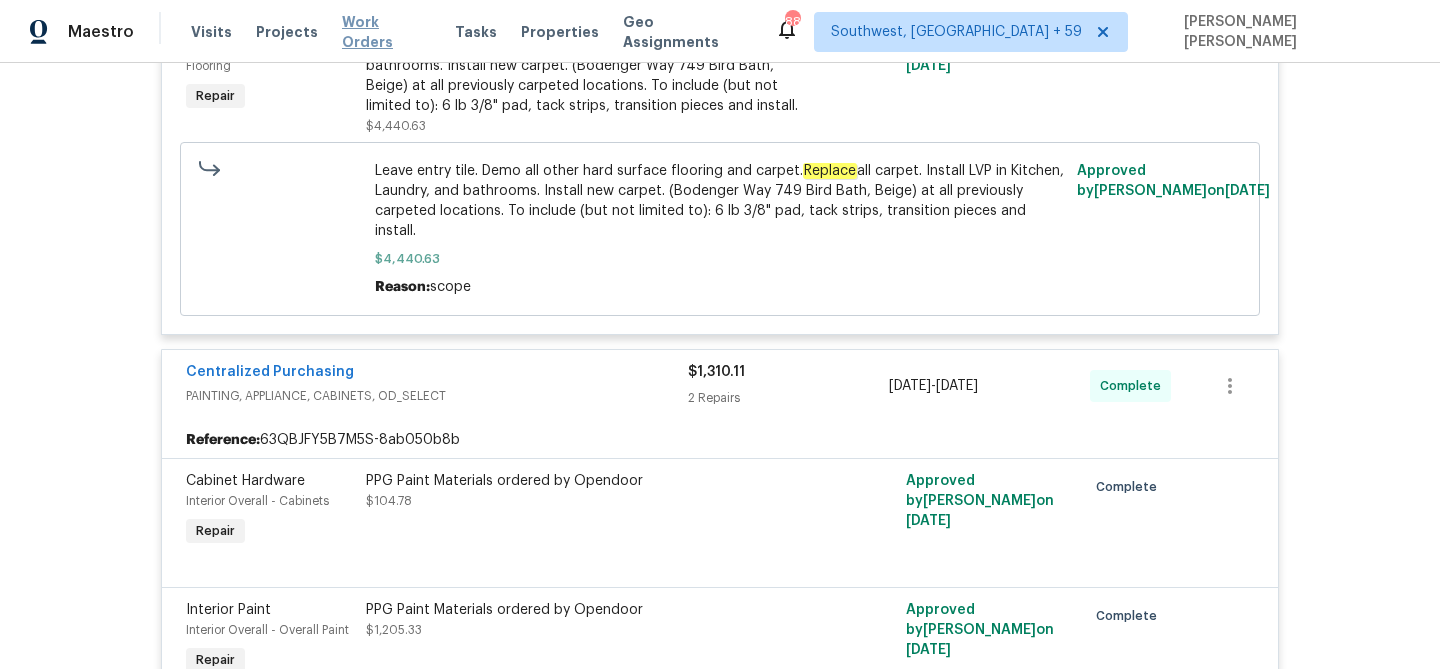 click on "Work Orders" at bounding box center (386, 32) 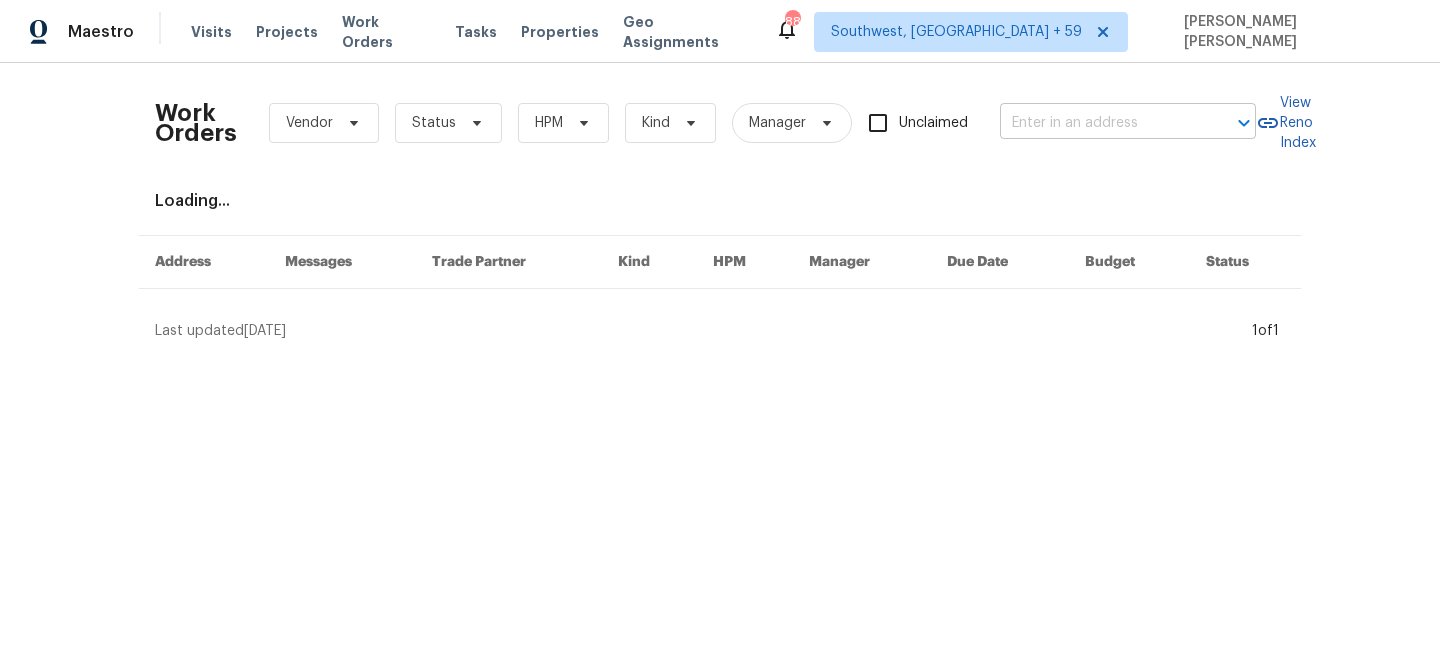 click at bounding box center (1100, 123) 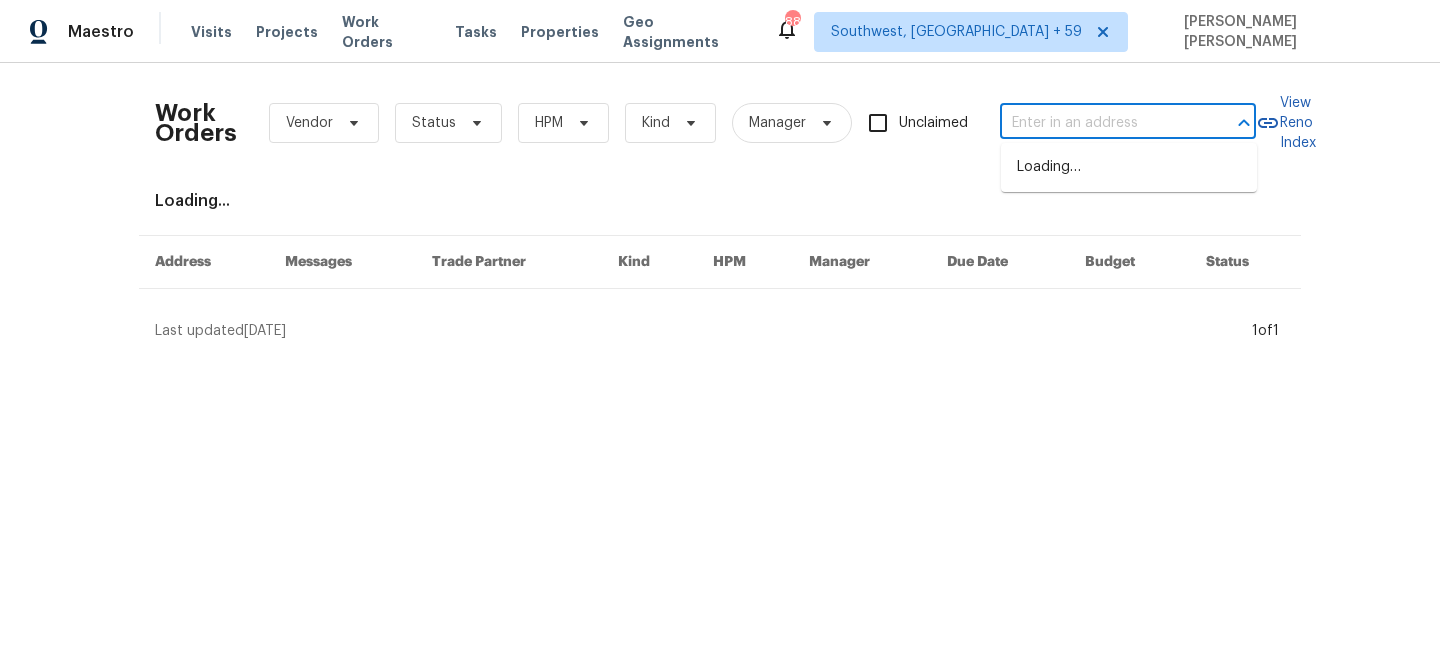 paste on "301 Brookmere Ln, Murphy, TX 75094" 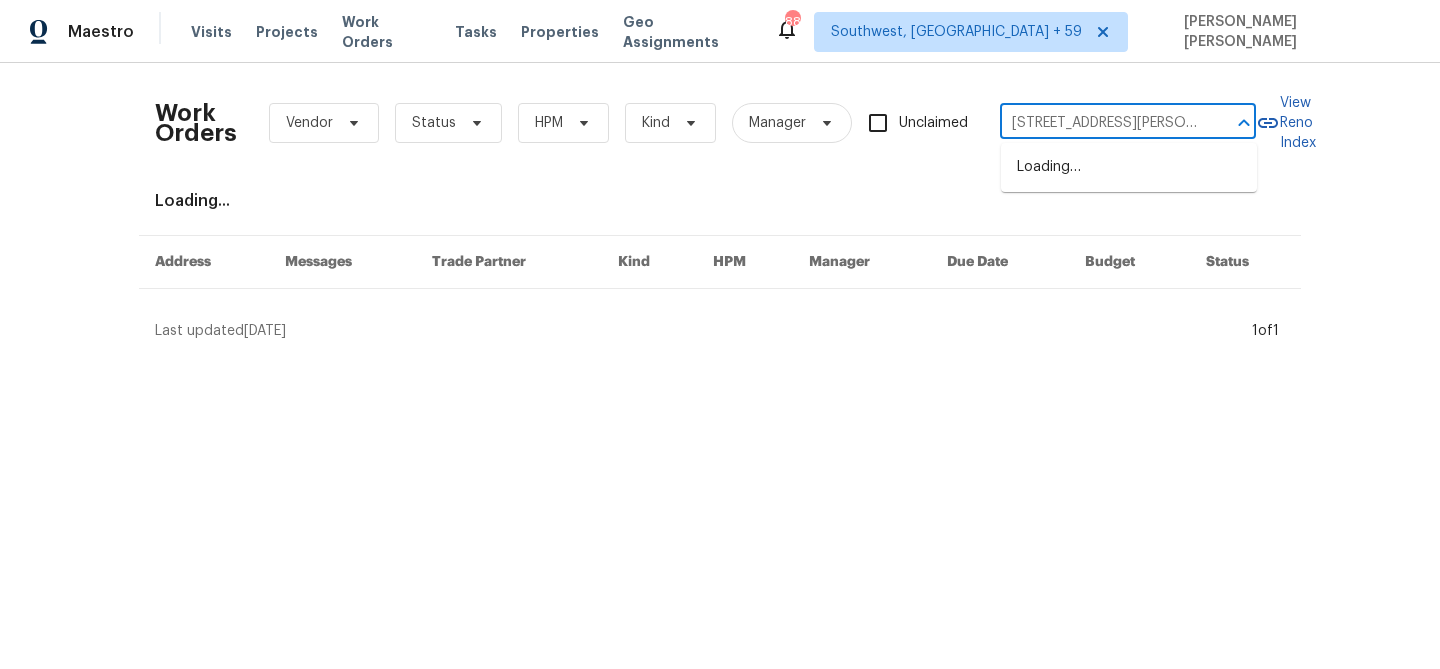 scroll, scrollTop: 0, scrollLeft: 57, axis: horizontal 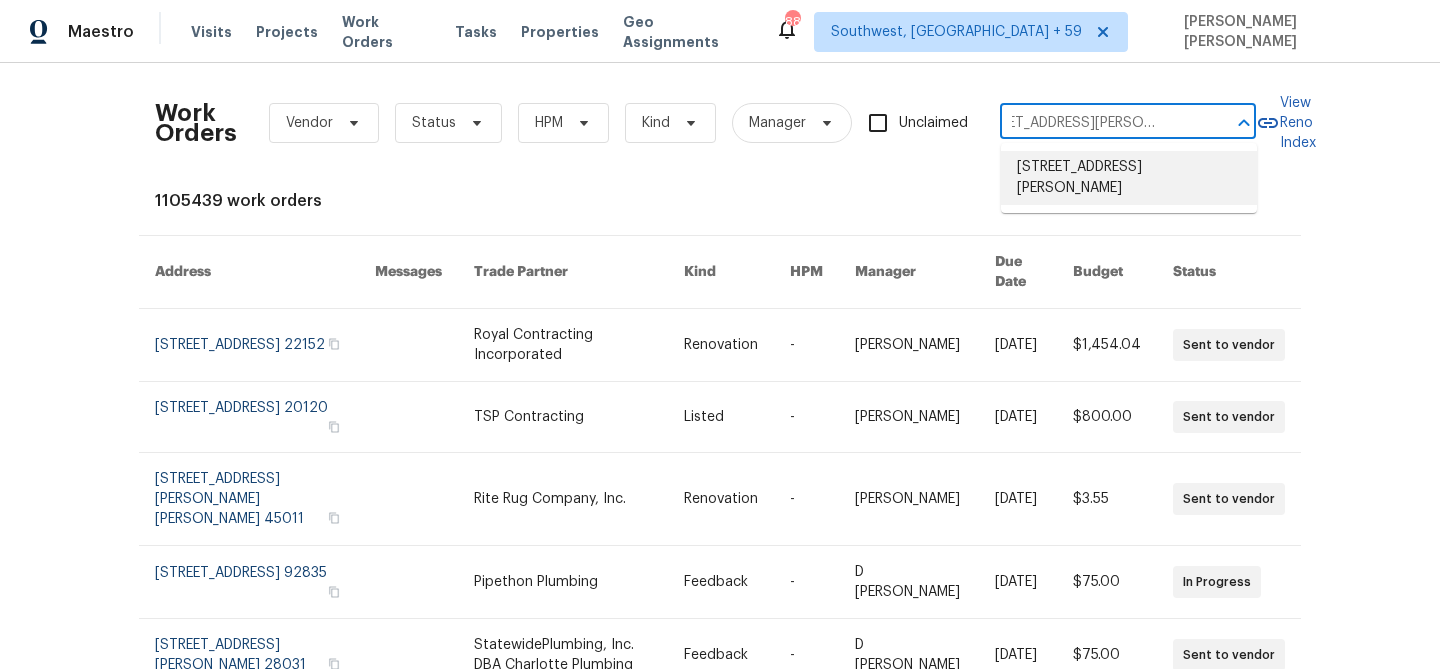click on "301 Brookmere Ln, Murphy, TX 75094" at bounding box center (1129, 178) 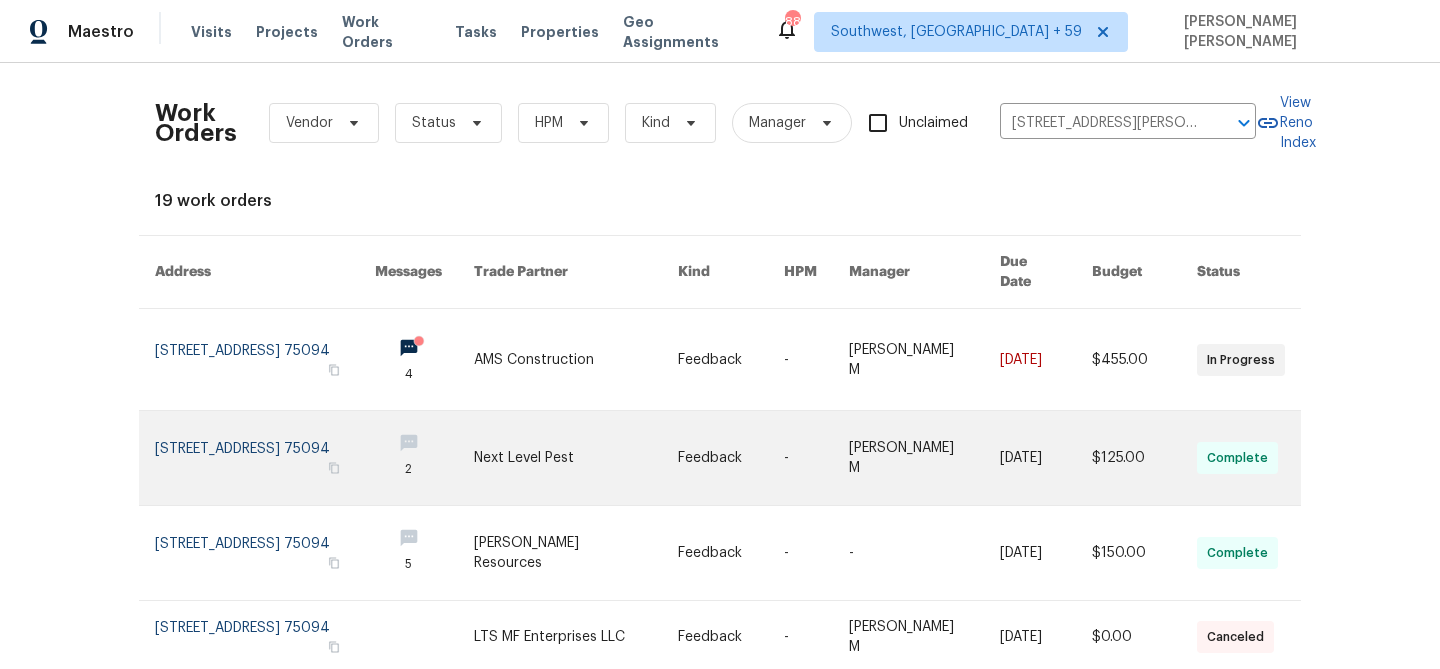 click at bounding box center [1046, 458] 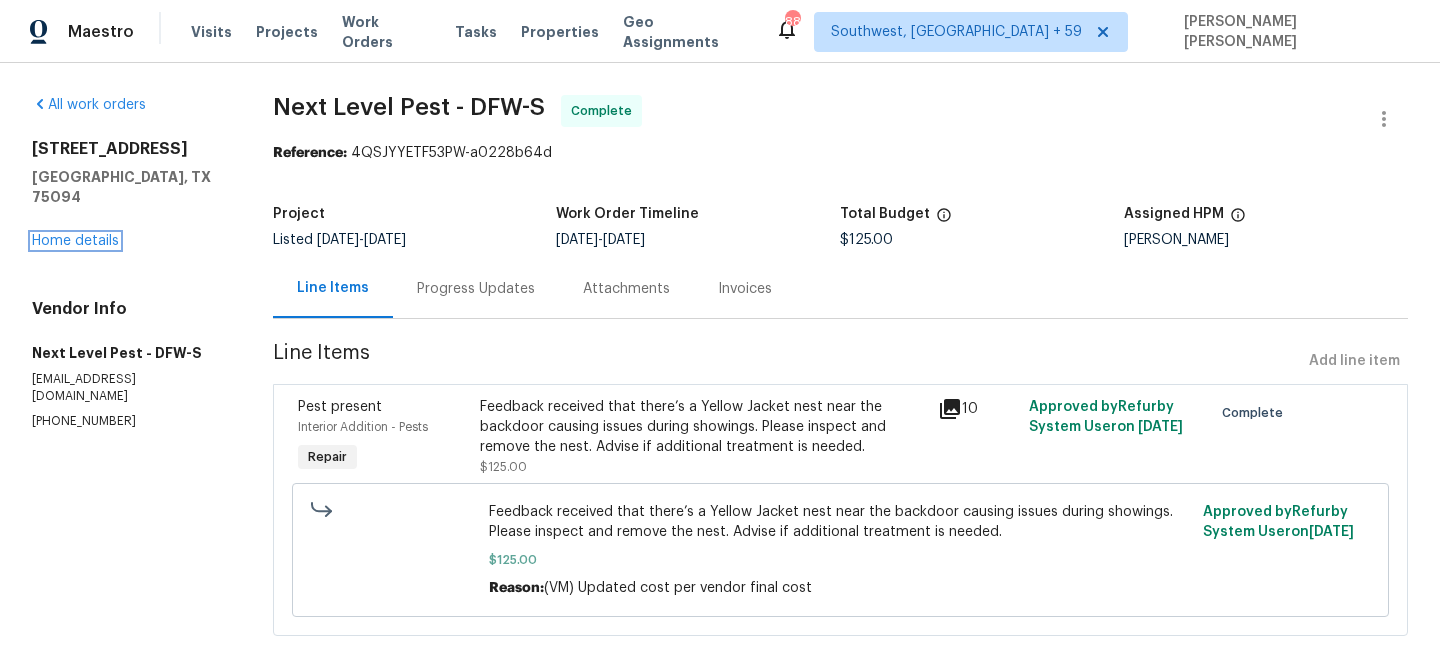 click on "Home details" at bounding box center (75, 241) 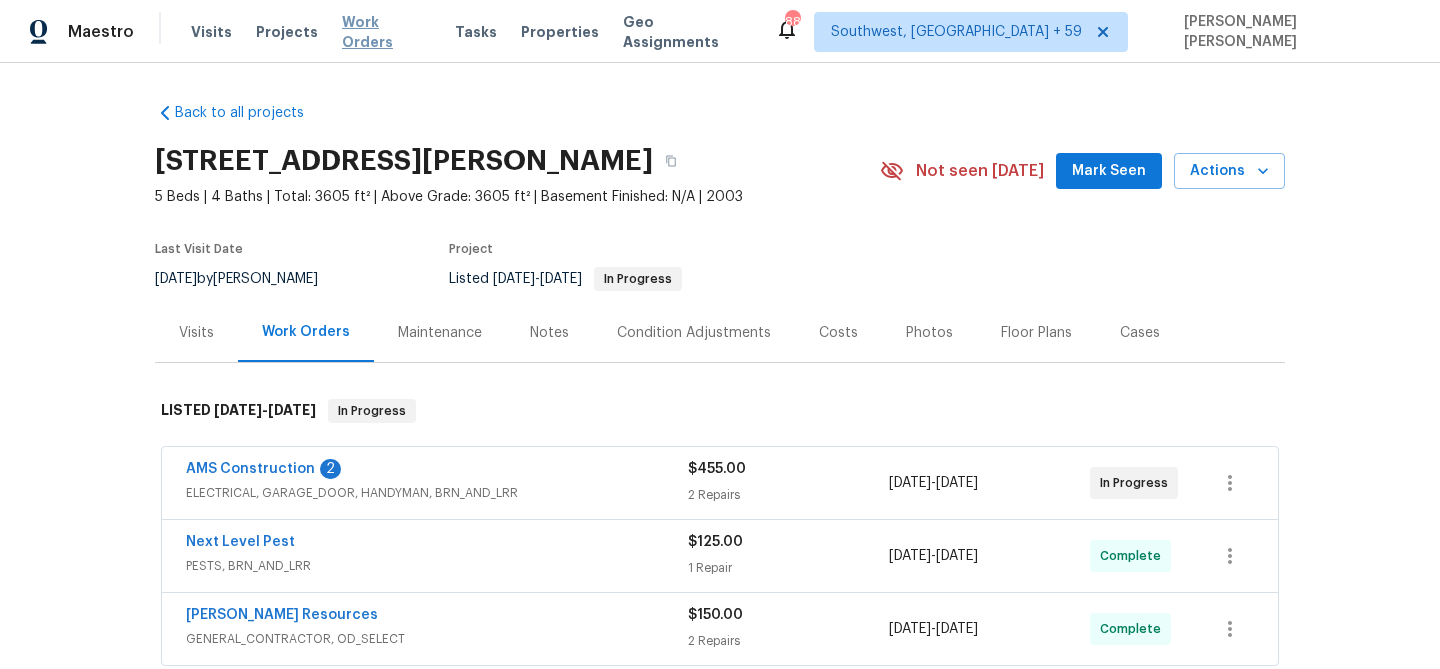 click on "Work Orders" at bounding box center (386, 32) 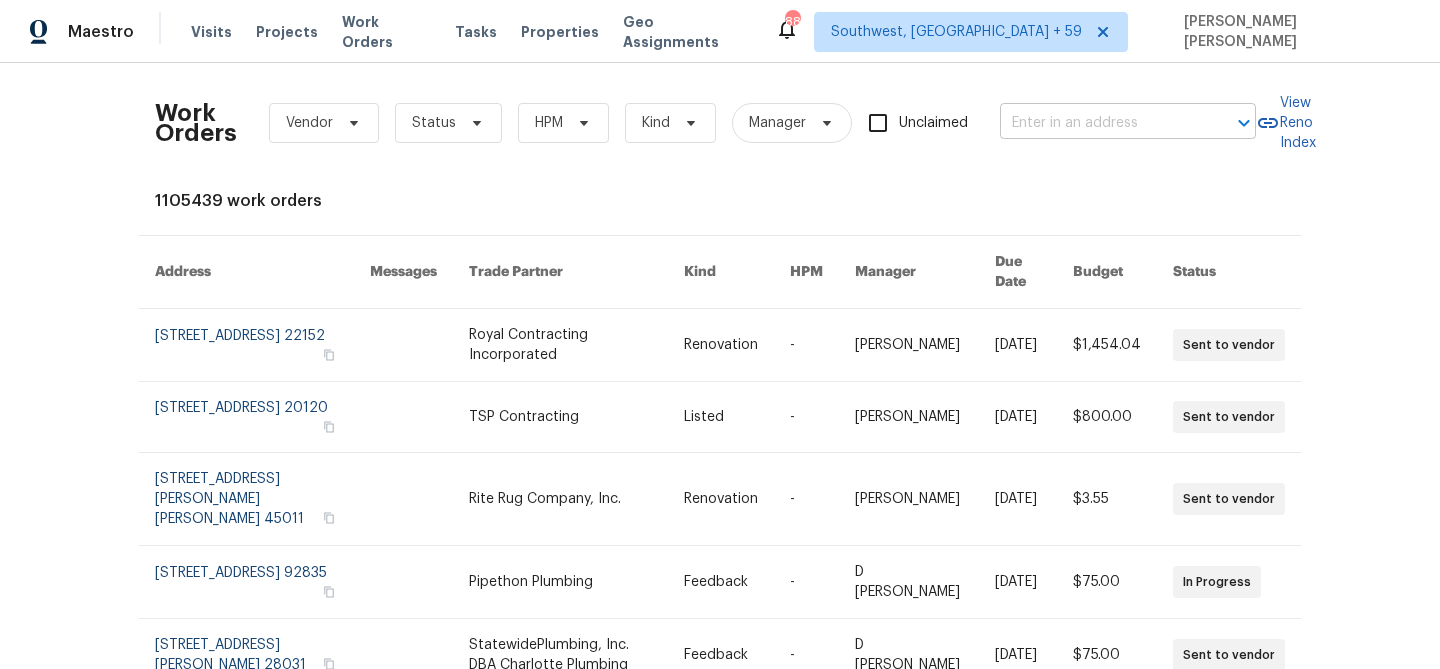 click at bounding box center [1100, 123] 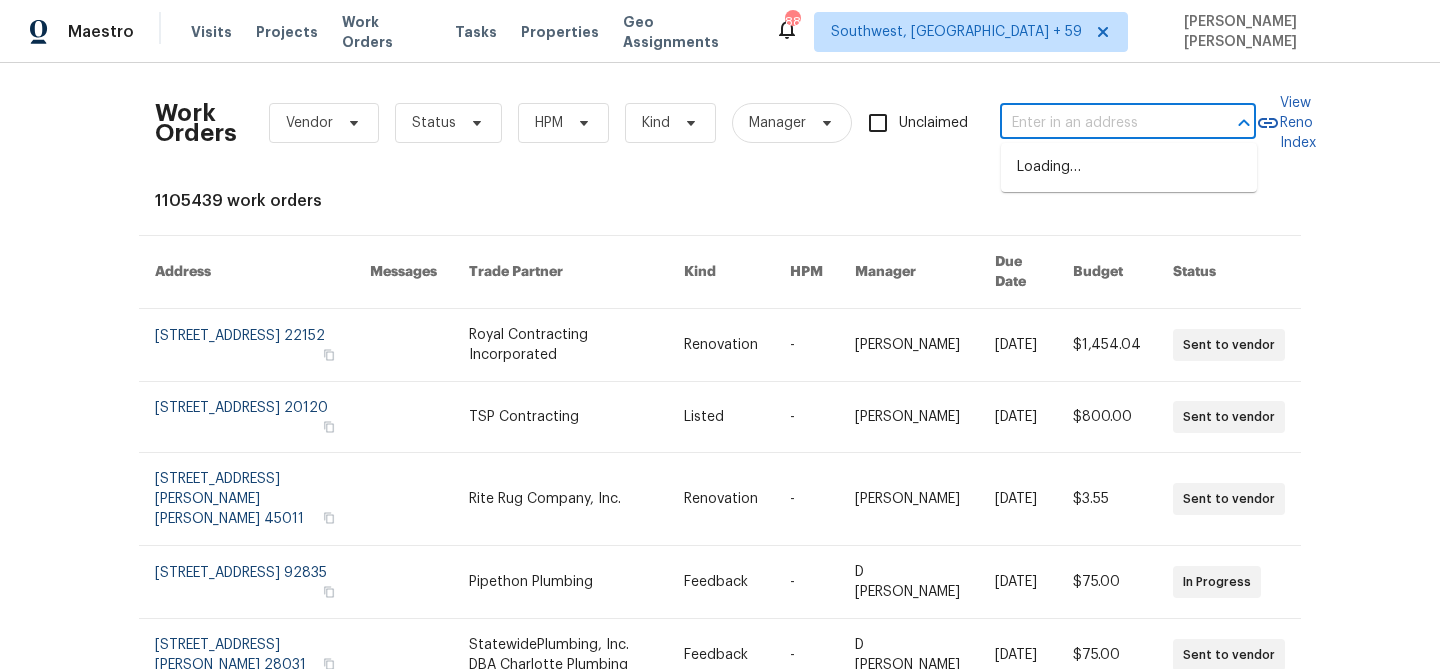 paste on "301 Brookmere Ln, Murphy, TX 75094" 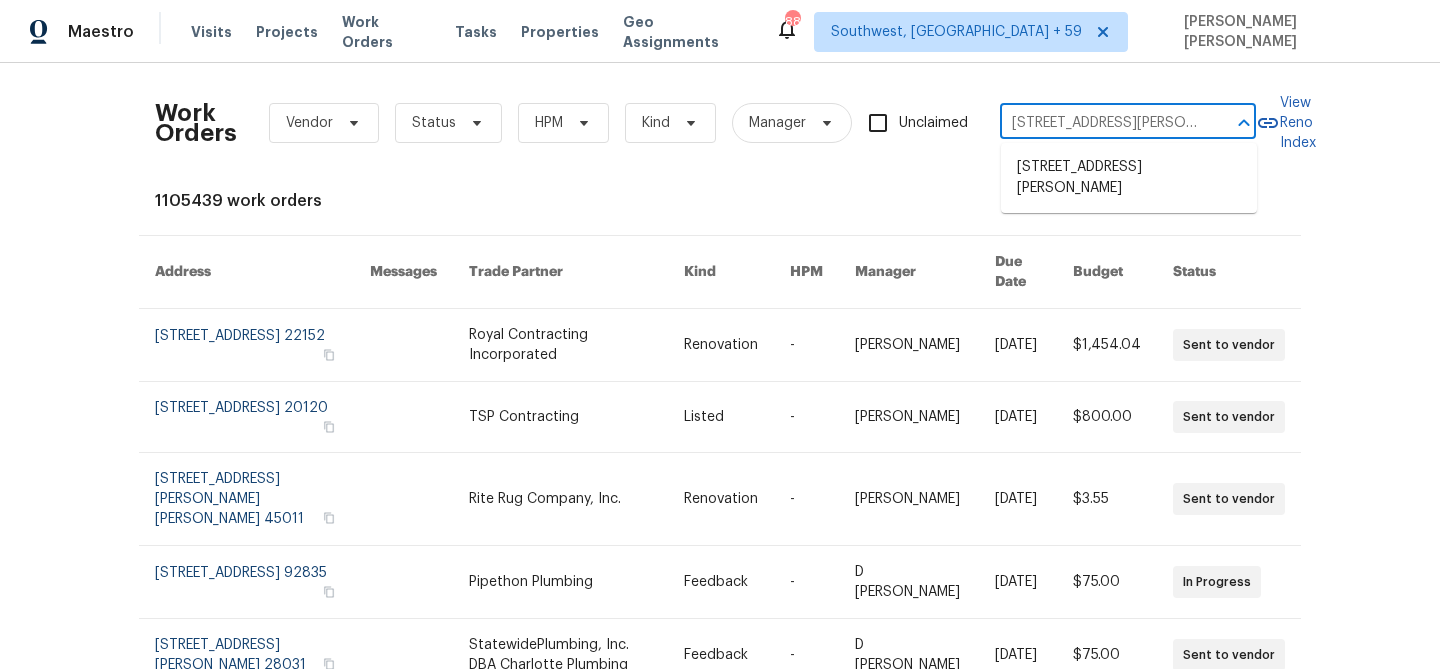 scroll, scrollTop: 0, scrollLeft: 57, axis: horizontal 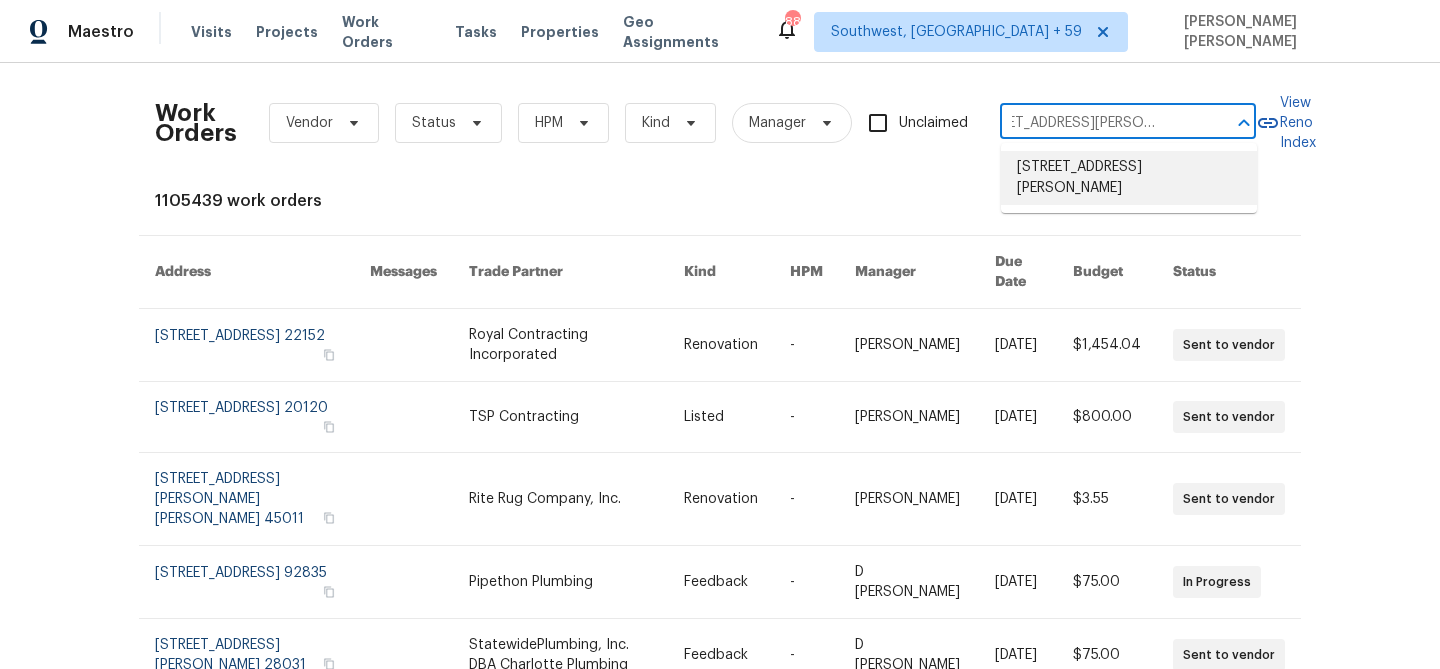 click on "301 Brookmere Ln, Murphy, TX 75094" at bounding box center [1129, 178] 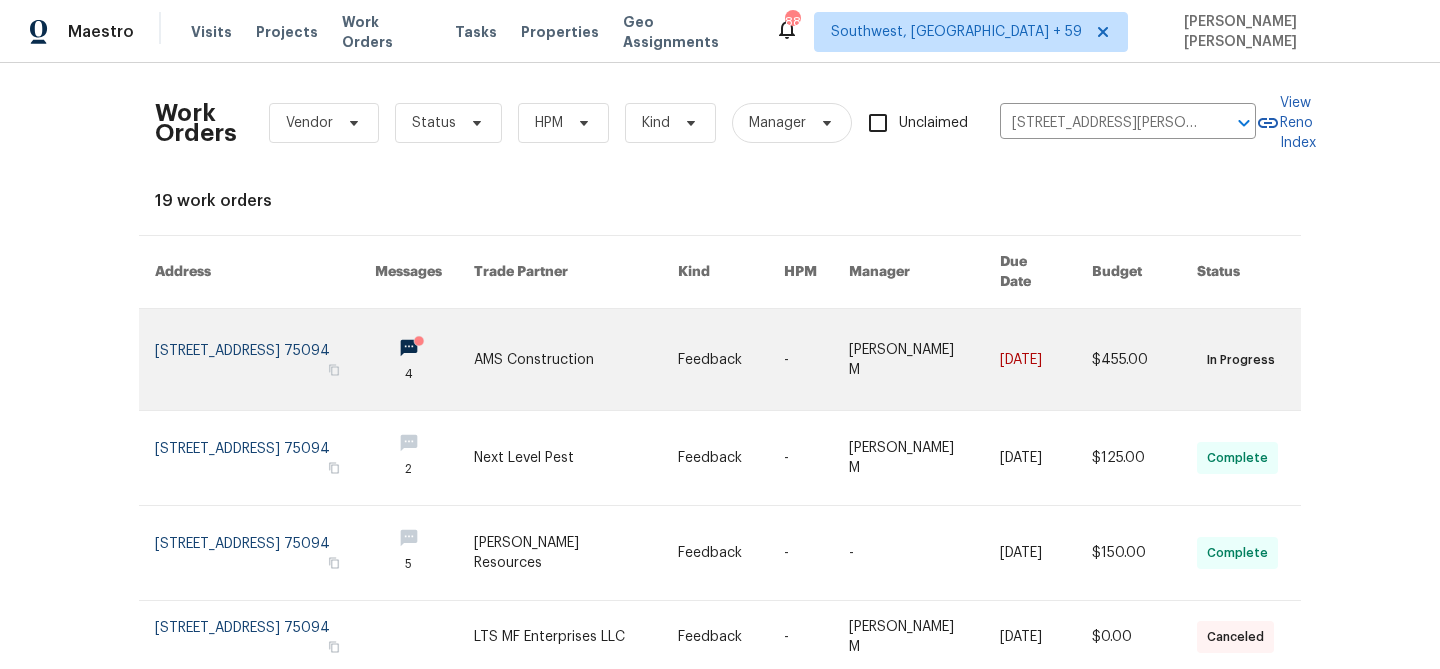 click on "$455.00" at bounding box center [1128, 360] 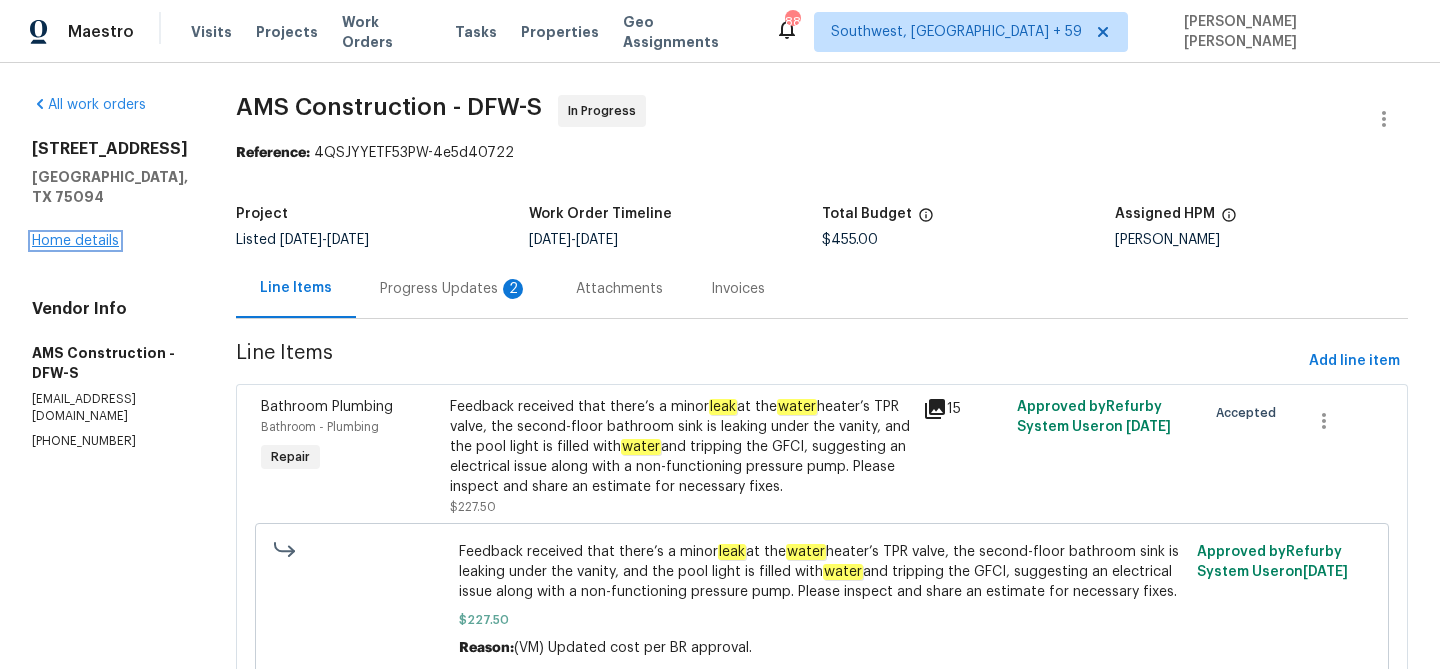 click on "Home details" at bounding box center (75, 241) 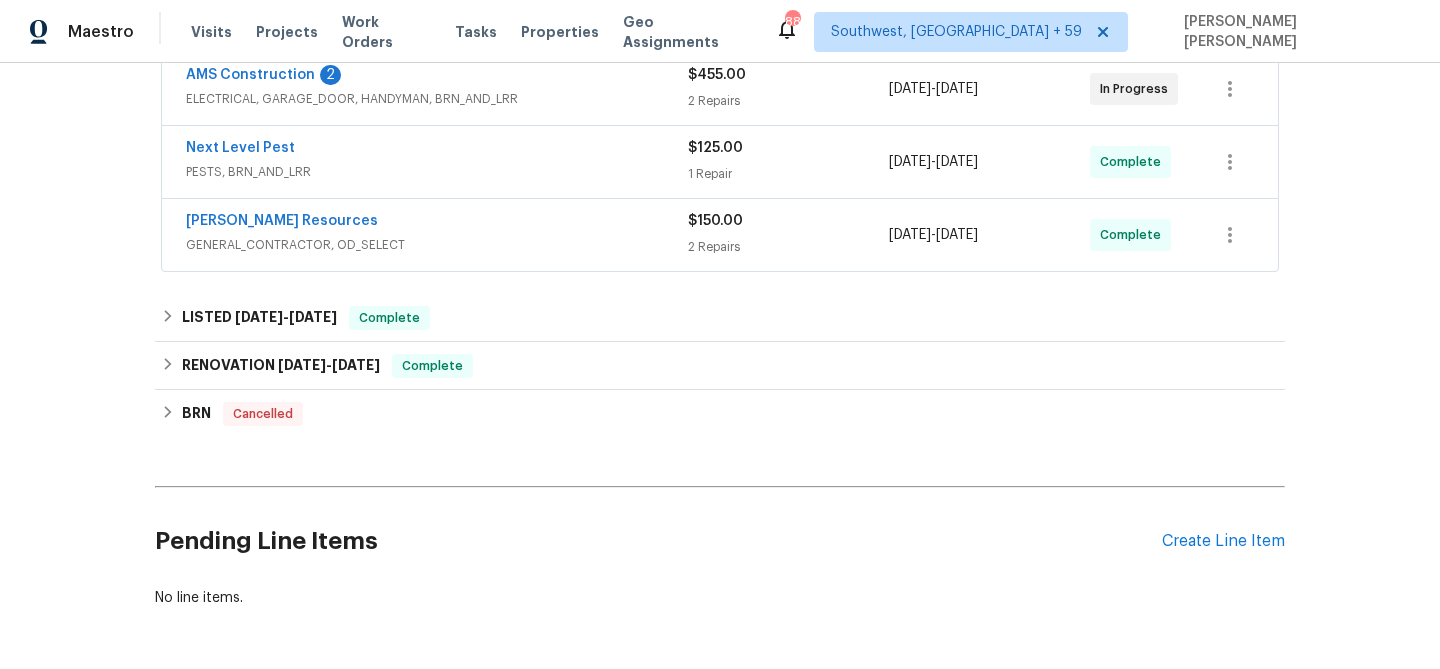 scroll, scrollTop: 308, scrollLeft: 0, axis: vertical 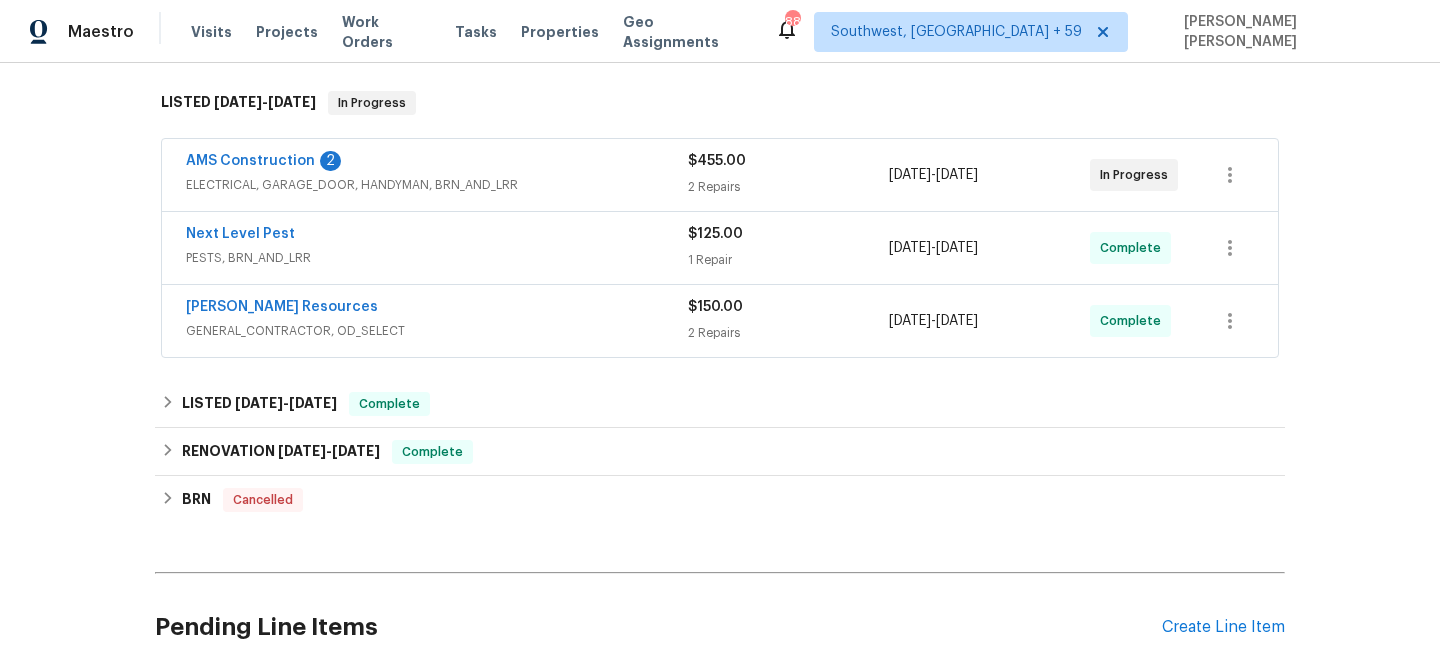 click on "Lawrence Resources GENERAL_CONTRACTOR, OD_SELECT $150.00 2 Repairs 6/30/2025  -  7/2/2025 Complete" at bounding box center (720, 321) 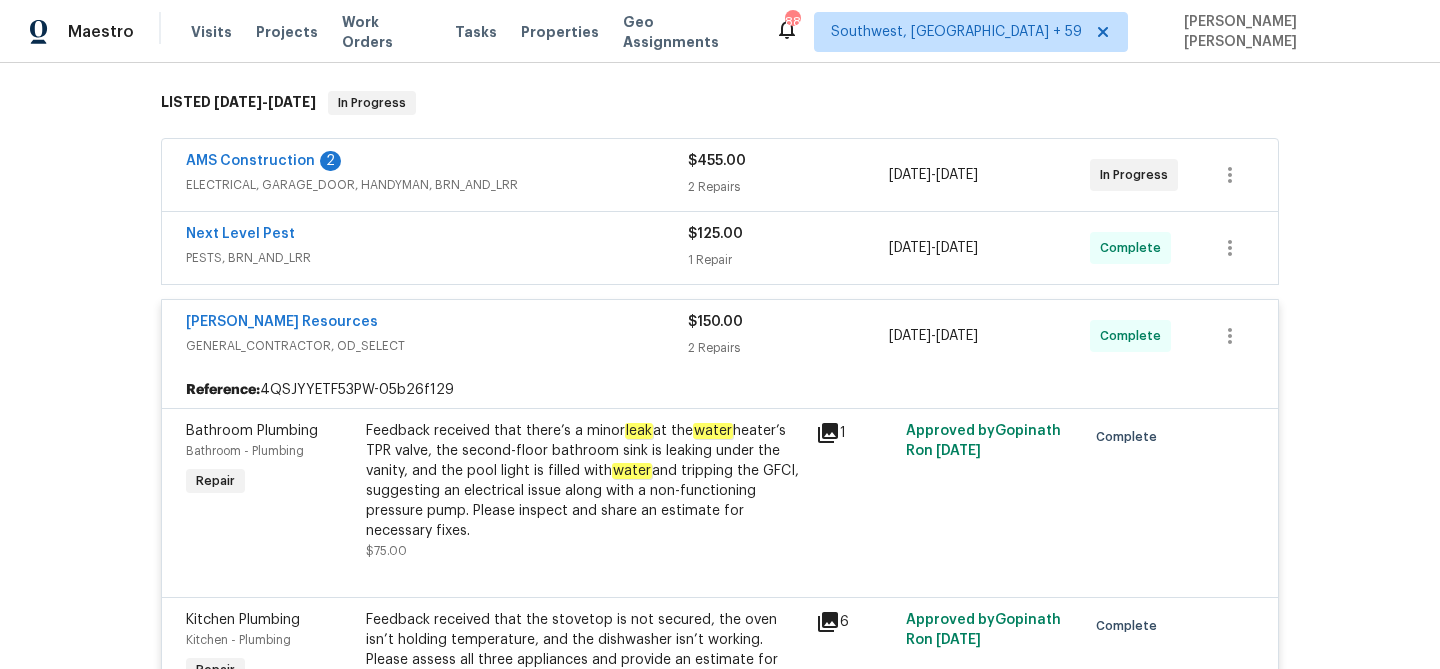 click on "PESTS, BRN_AND_LRR" at bounding box center [437, 258] 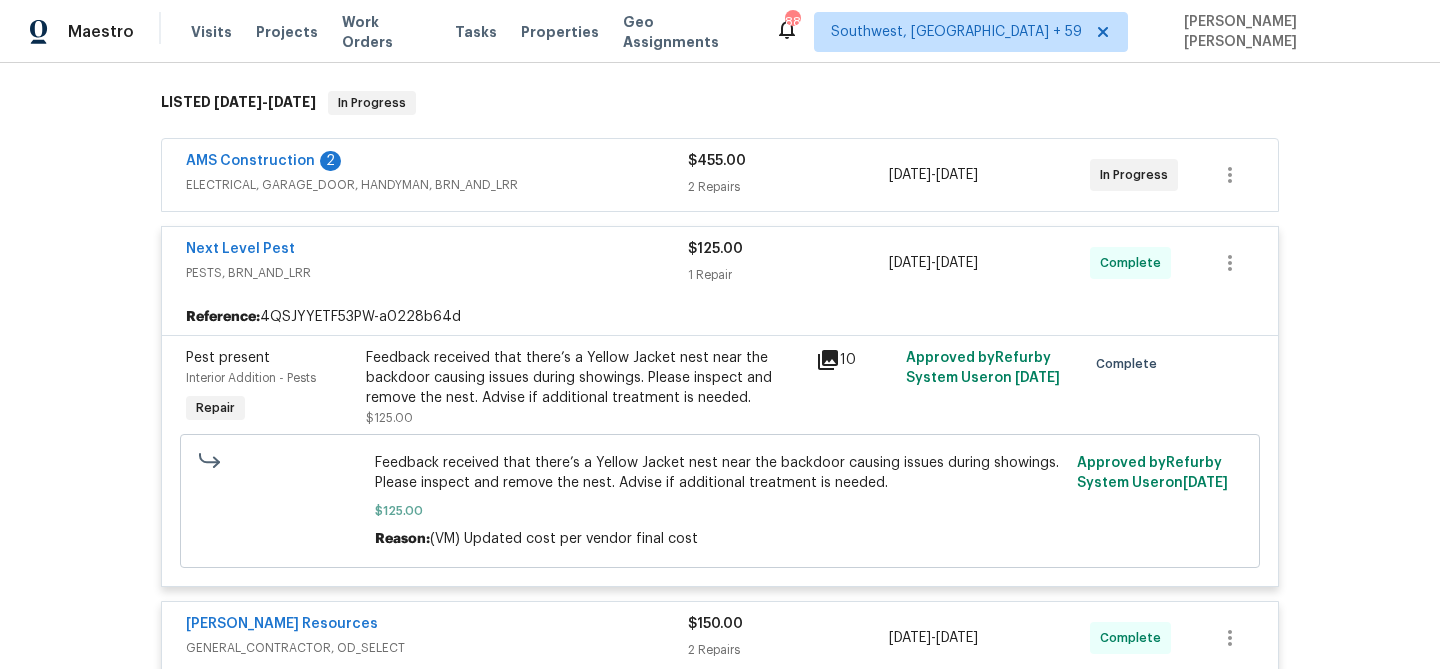 click on "ELECTRICAL, GARAGE_DOOR, HANDYMAN, BRN_AND_LRR" at bounding box center (437, 185) 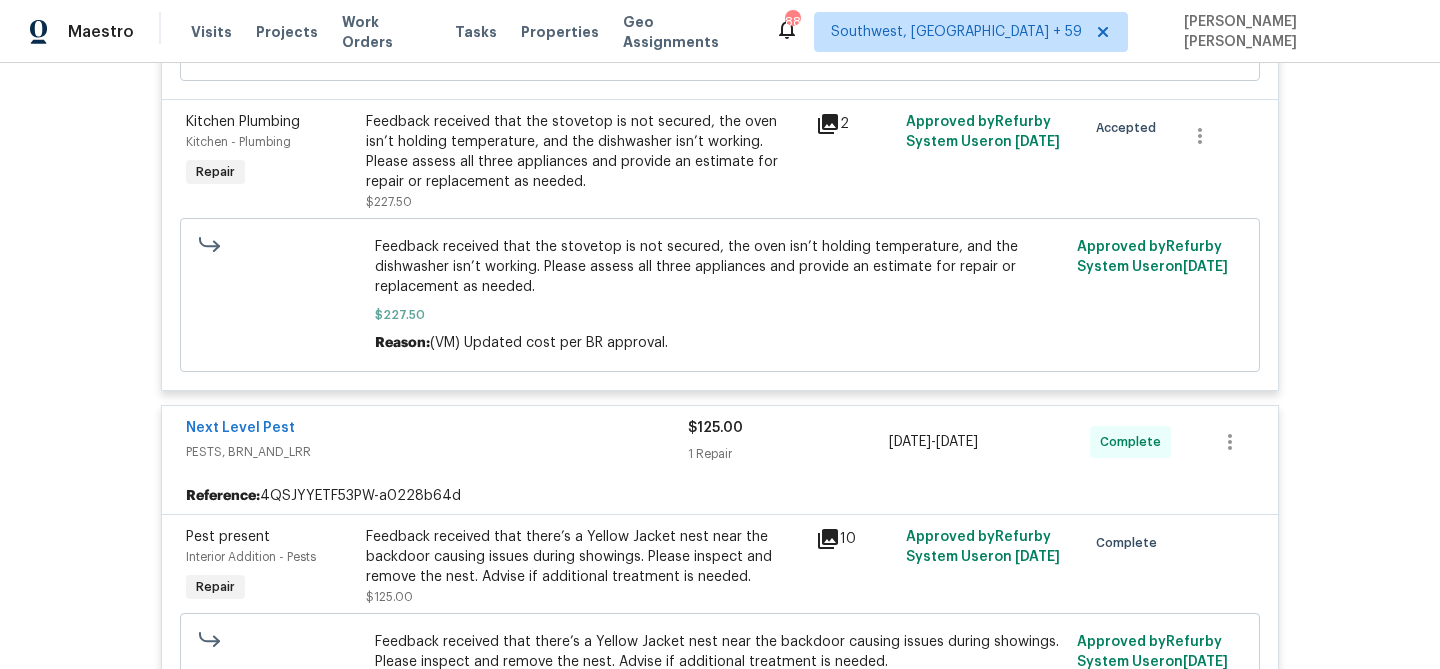 scroll, scrollTop: 1000, scrollLeft: 0, axis: vertical 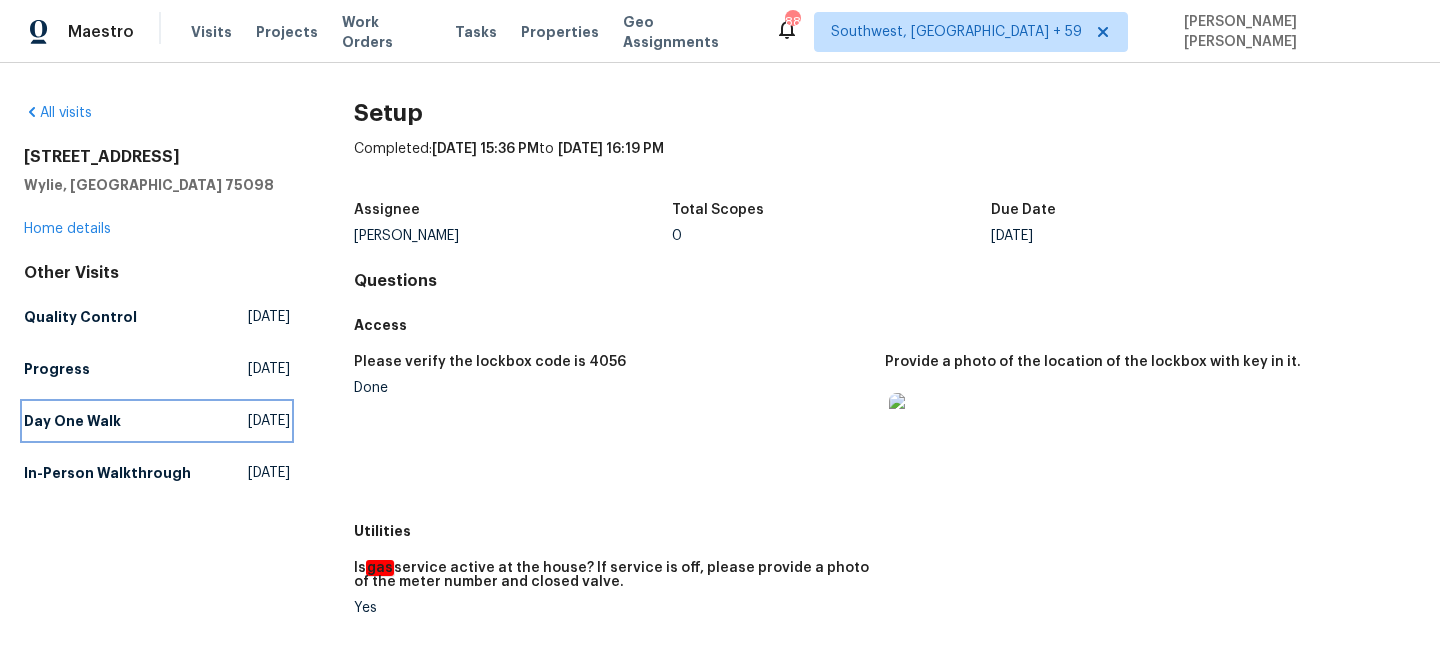 click on "Day One Walk [DATE]" at bounding box center (157, 421) 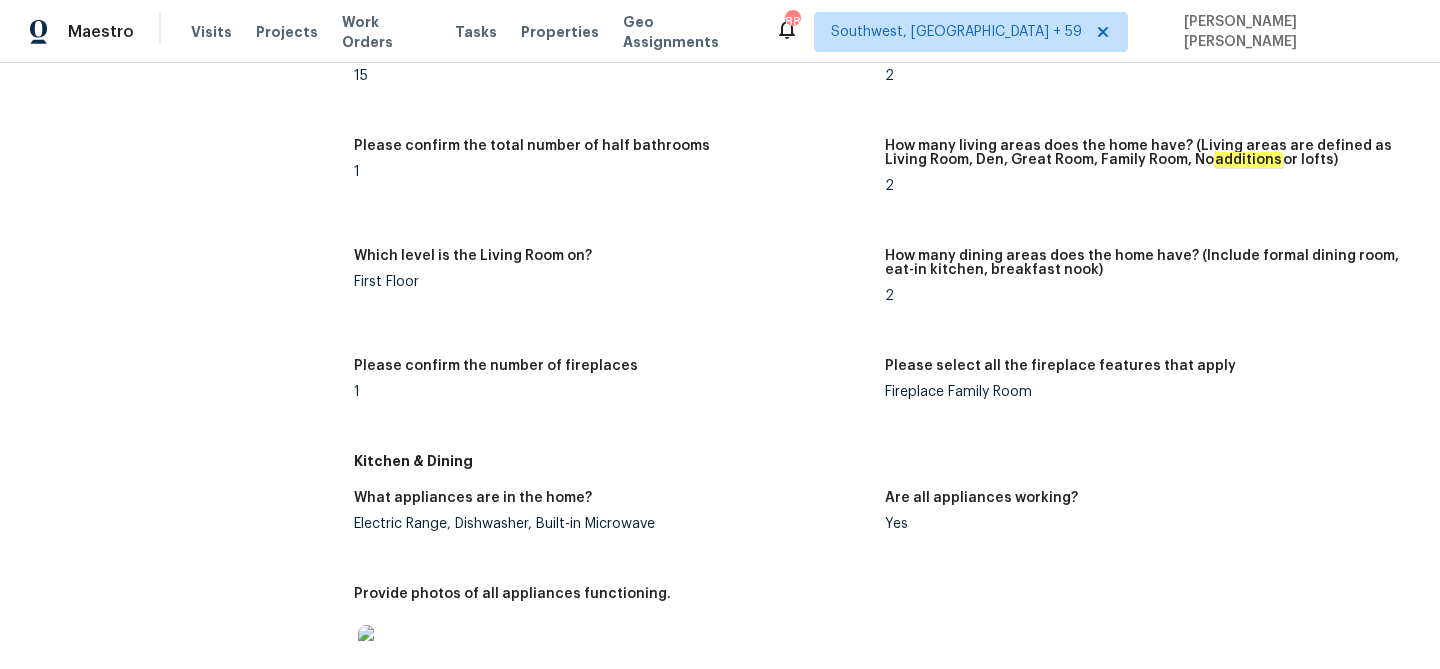 scroll, scrollTop: 0, scrollLeft: 0, axis: both 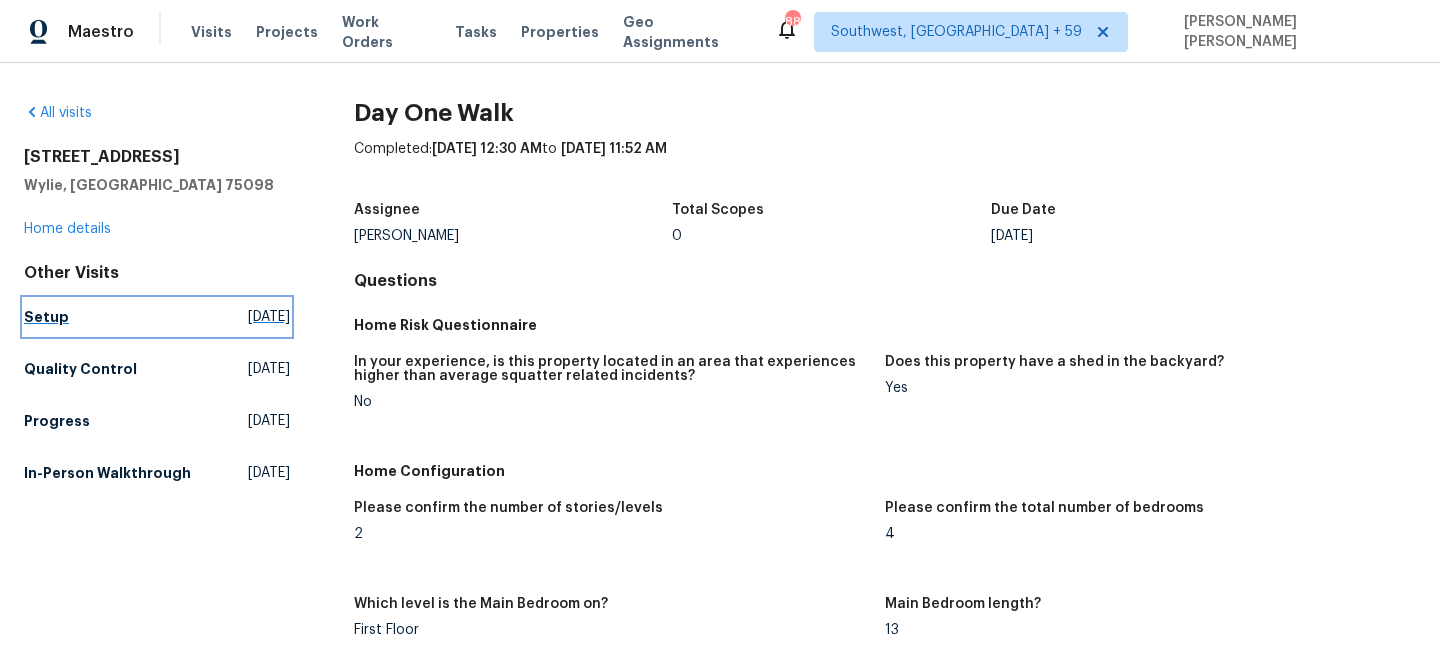 click on "Setup" at bounding box center (46, 317) 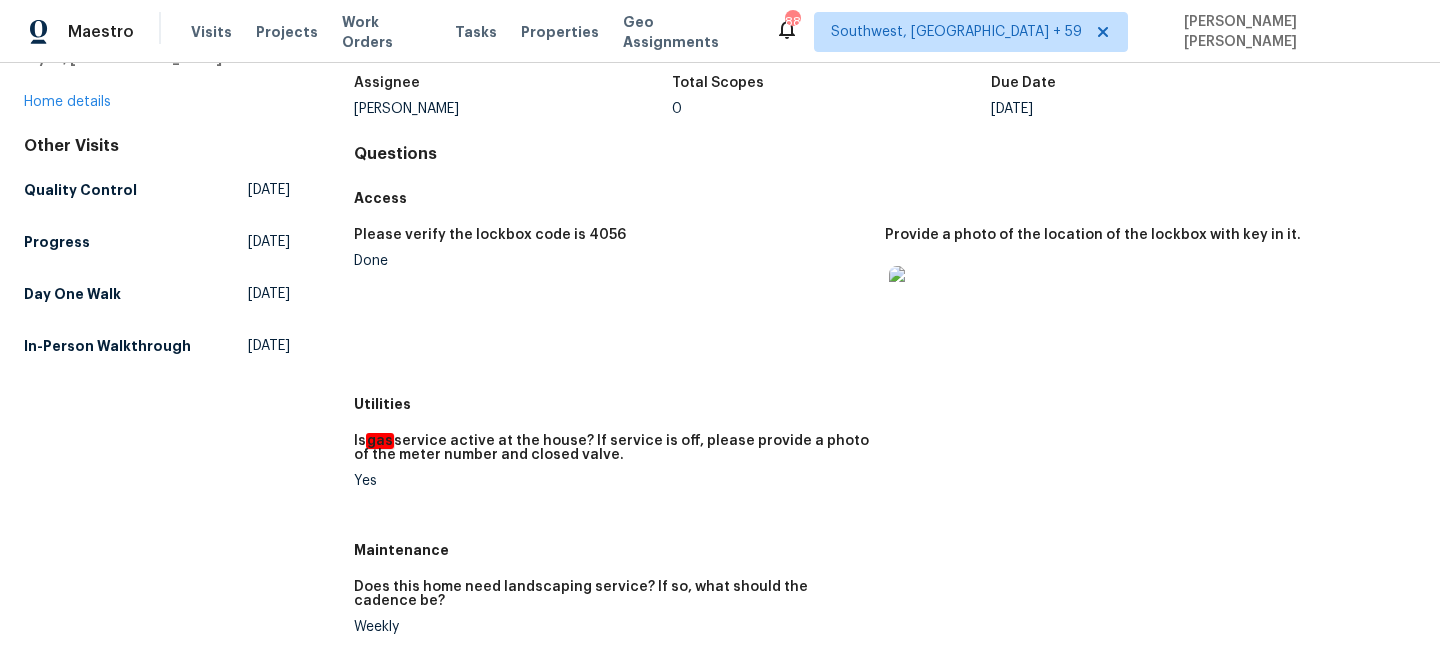 scroll, scrollTop: 119, scrollLeft: 0, axis: vertical 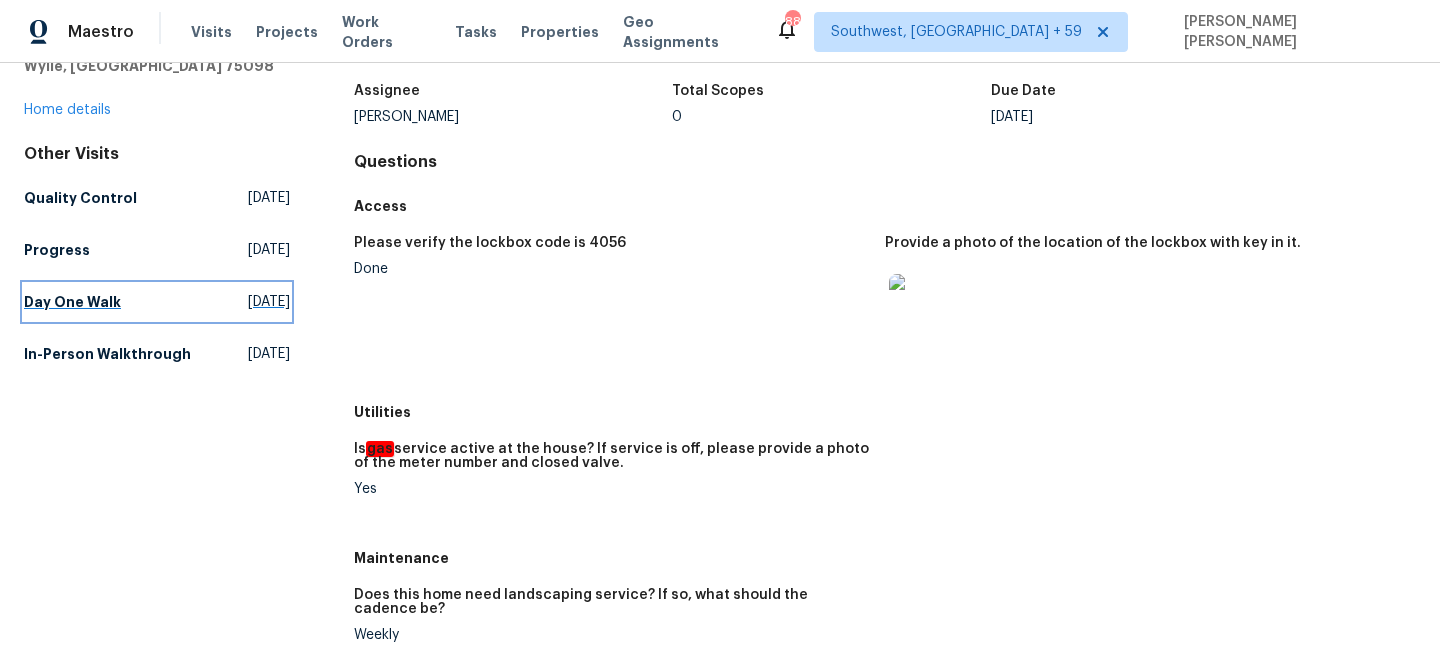click on "Day One Walk" at bounding box center [72, 302] 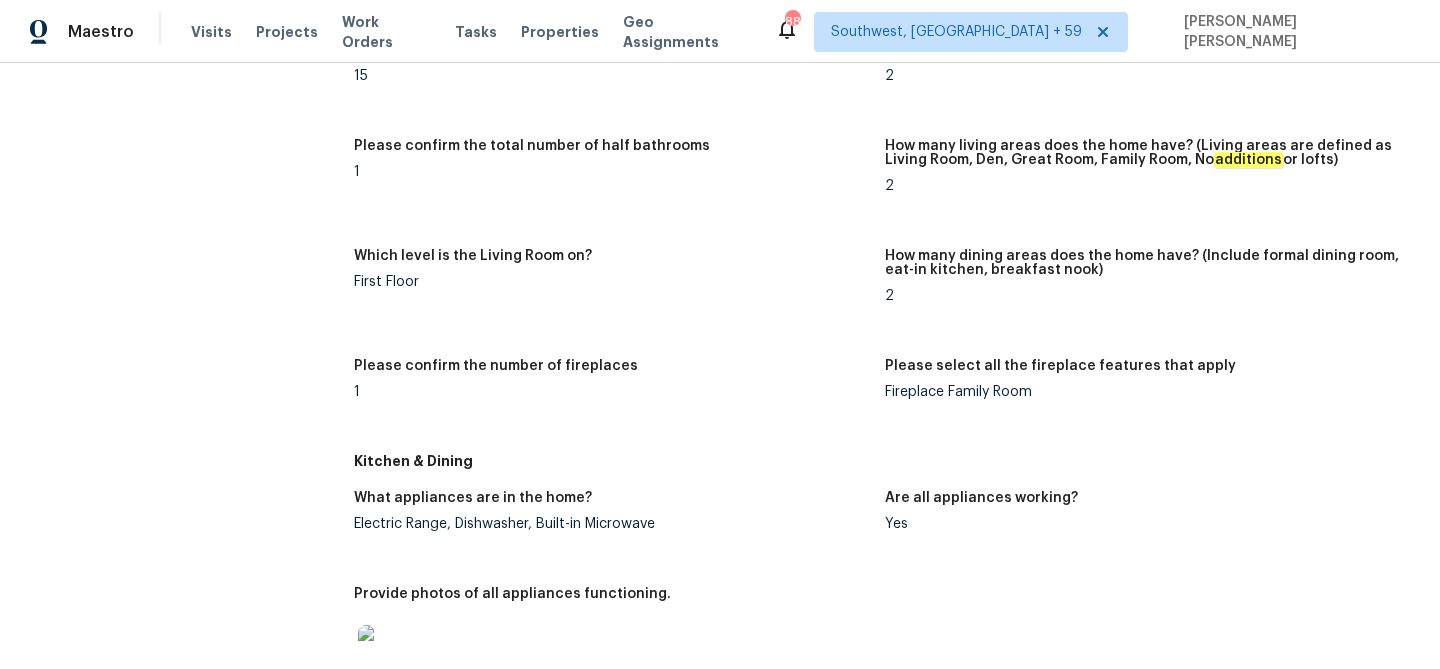scroll, scrollTop: 0, scrollLeft: 0, axis: both 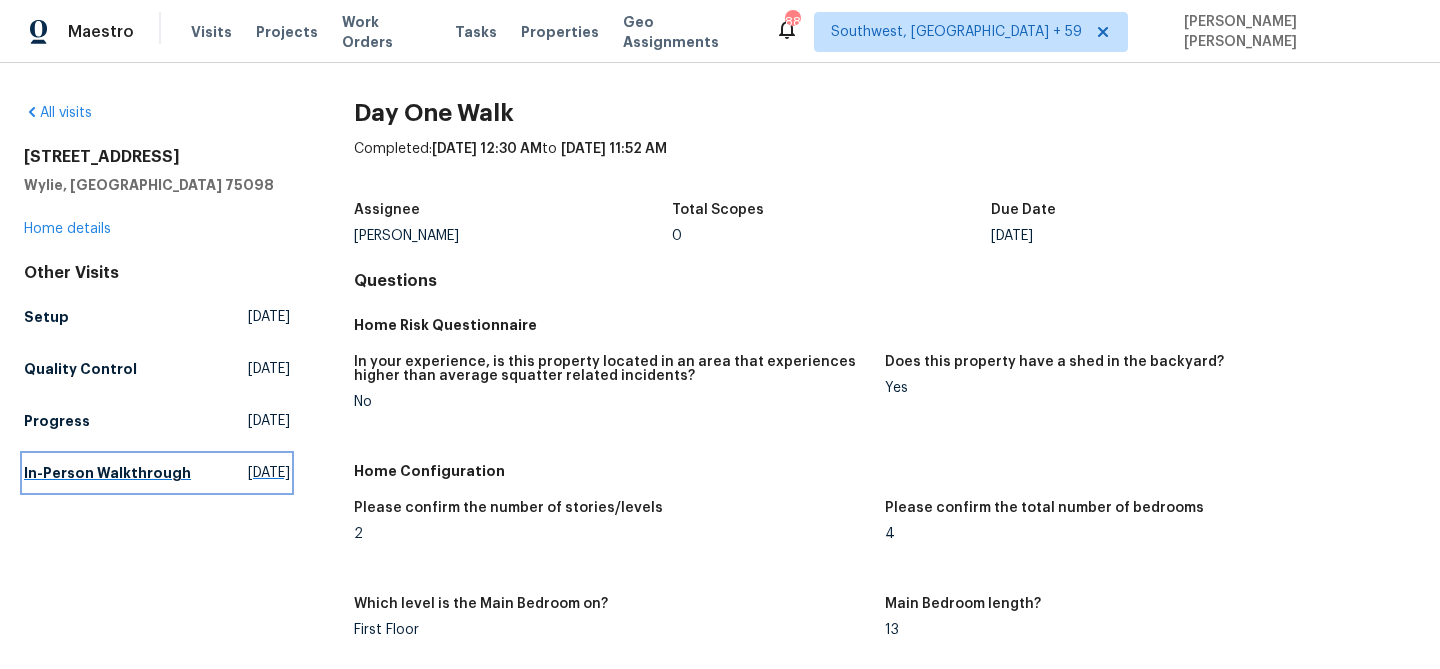 click on "In-Person Walkthrough [DATE]" at bounding box center (157, 473) 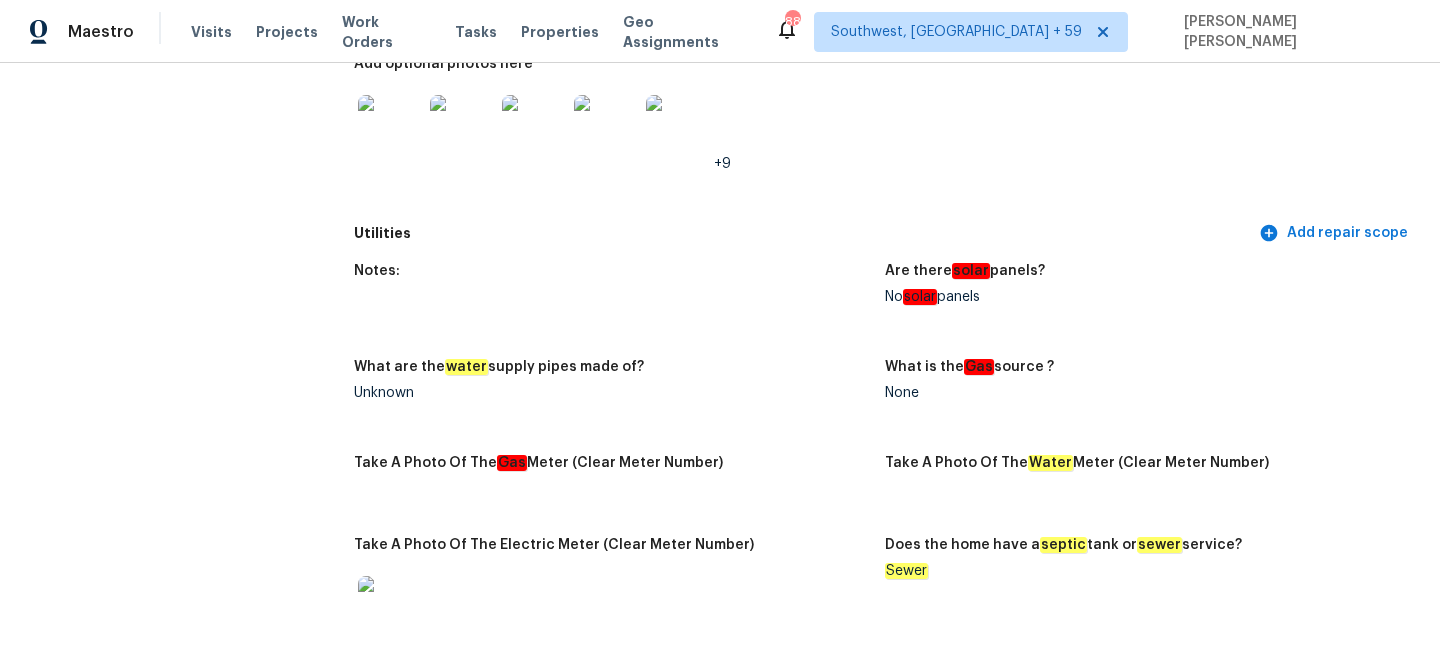 scroll, scrollTop: 0, scrollLeft: 0, axis: both 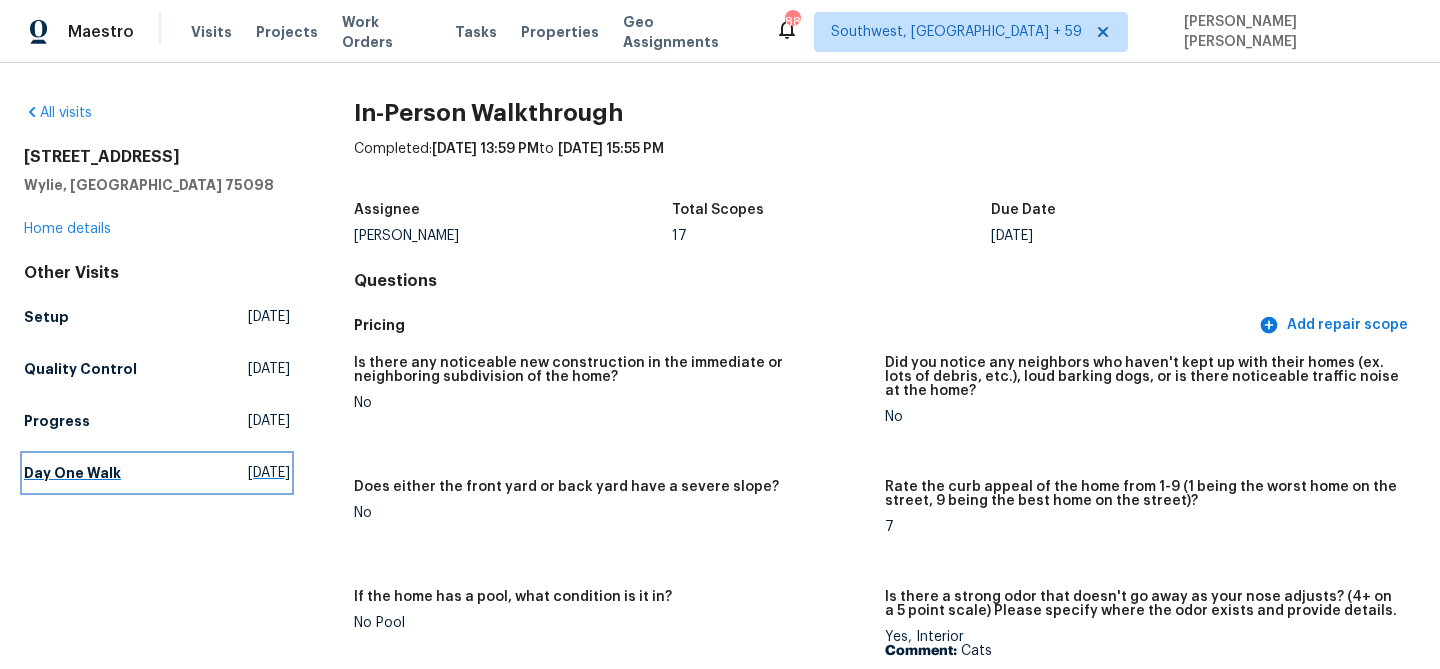 click on "Day One Walk" at bounding box center (72, 473) 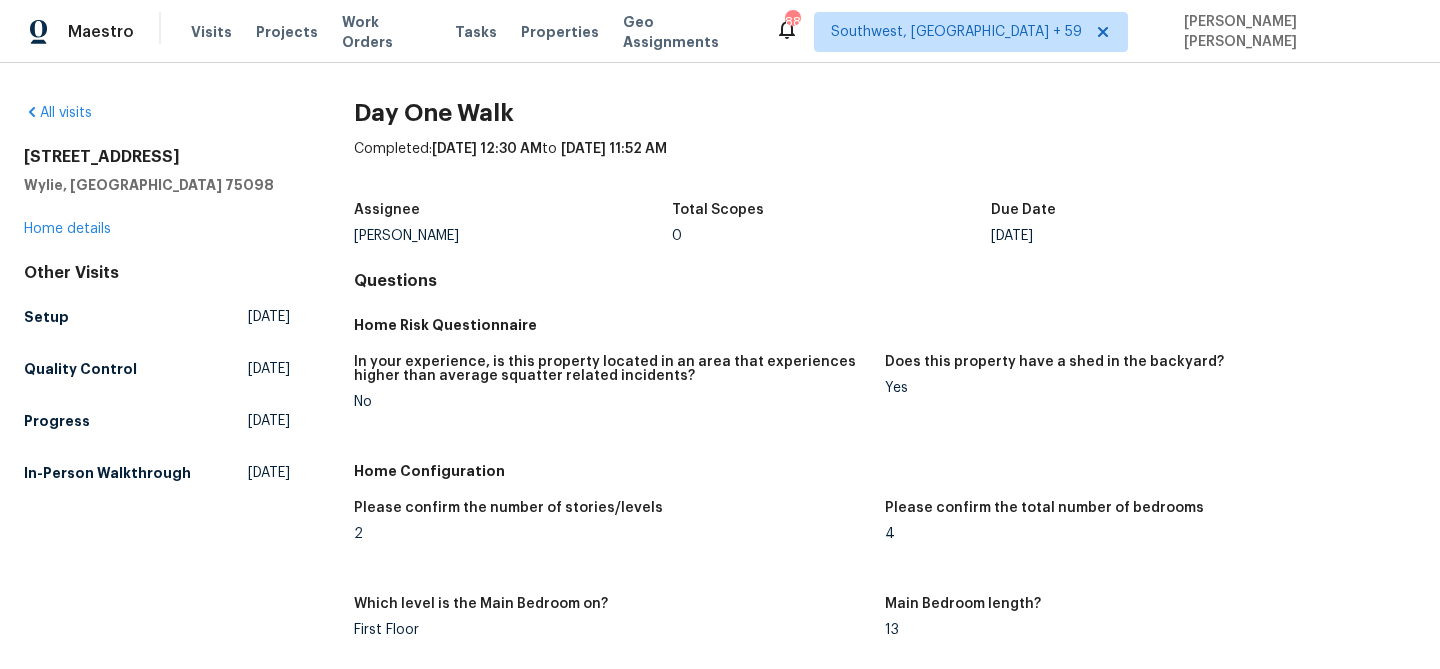 scroll, scrollTop: 1562, scrollLeft: 0, axis: vertical 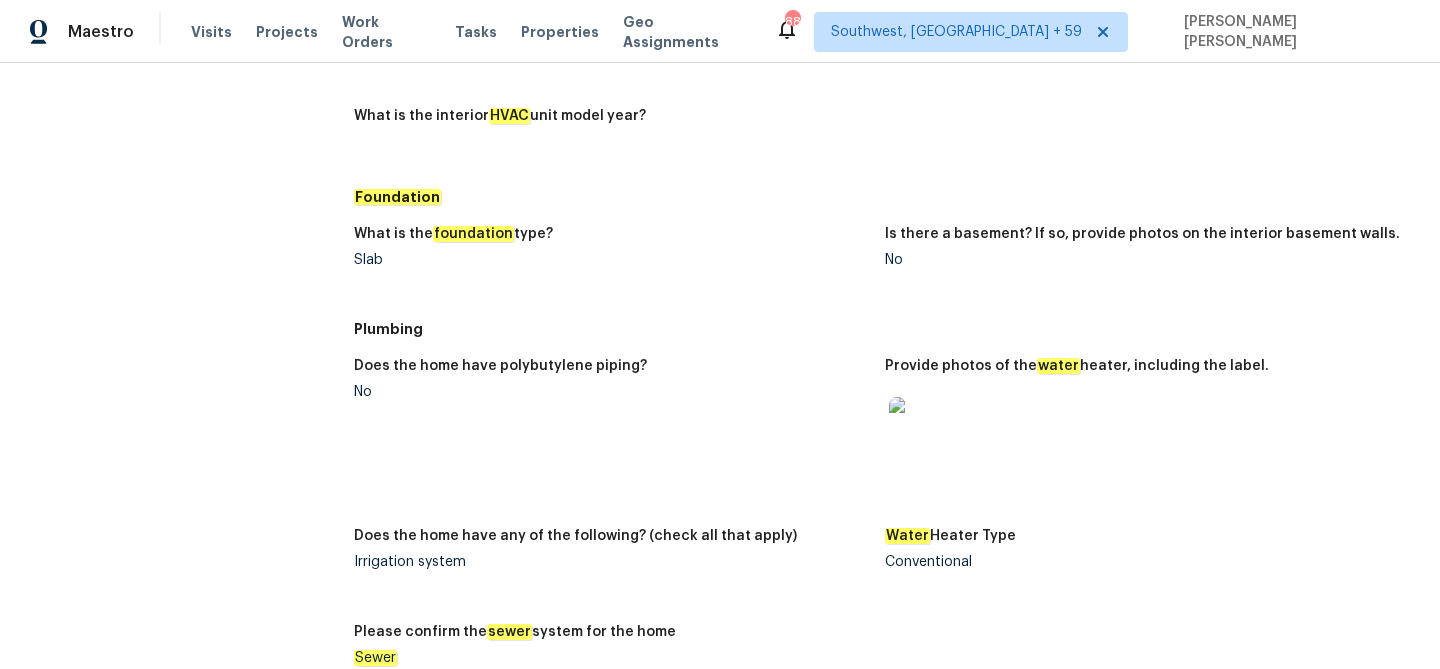 click at bounding box center (921, 429) 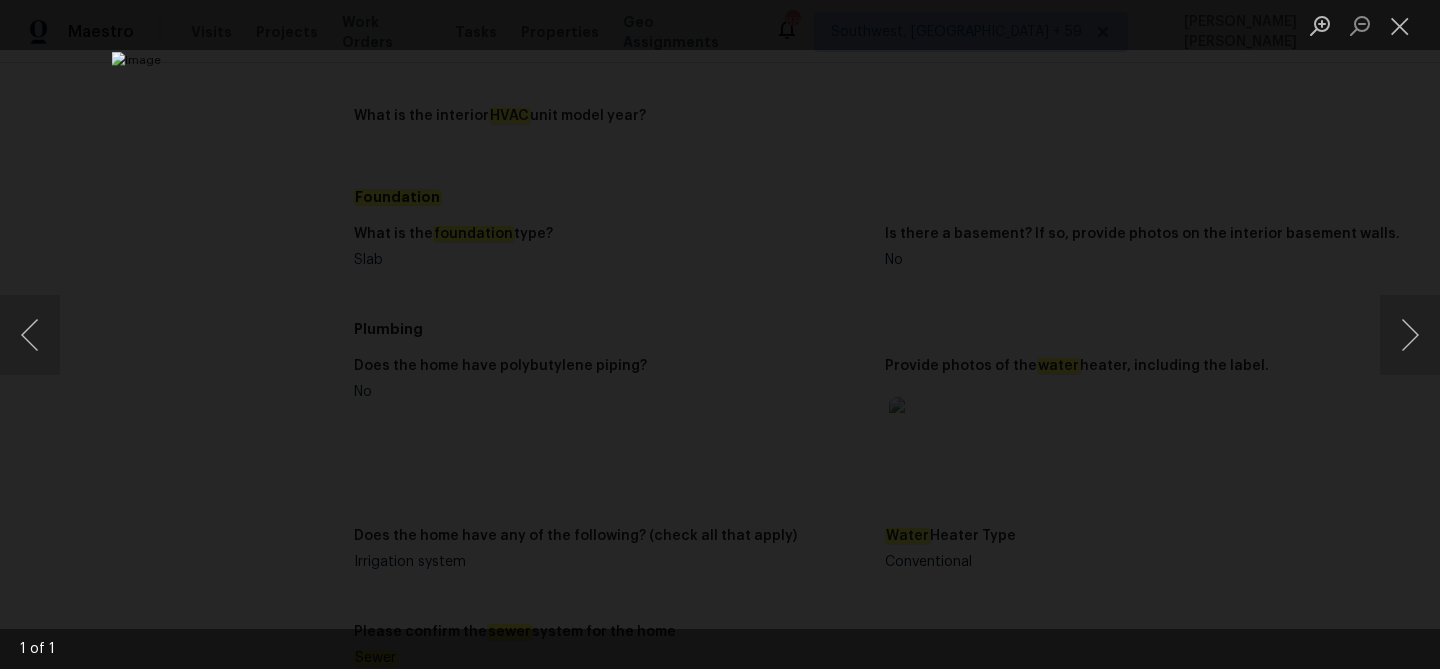 click at bounding box center (720, 334) 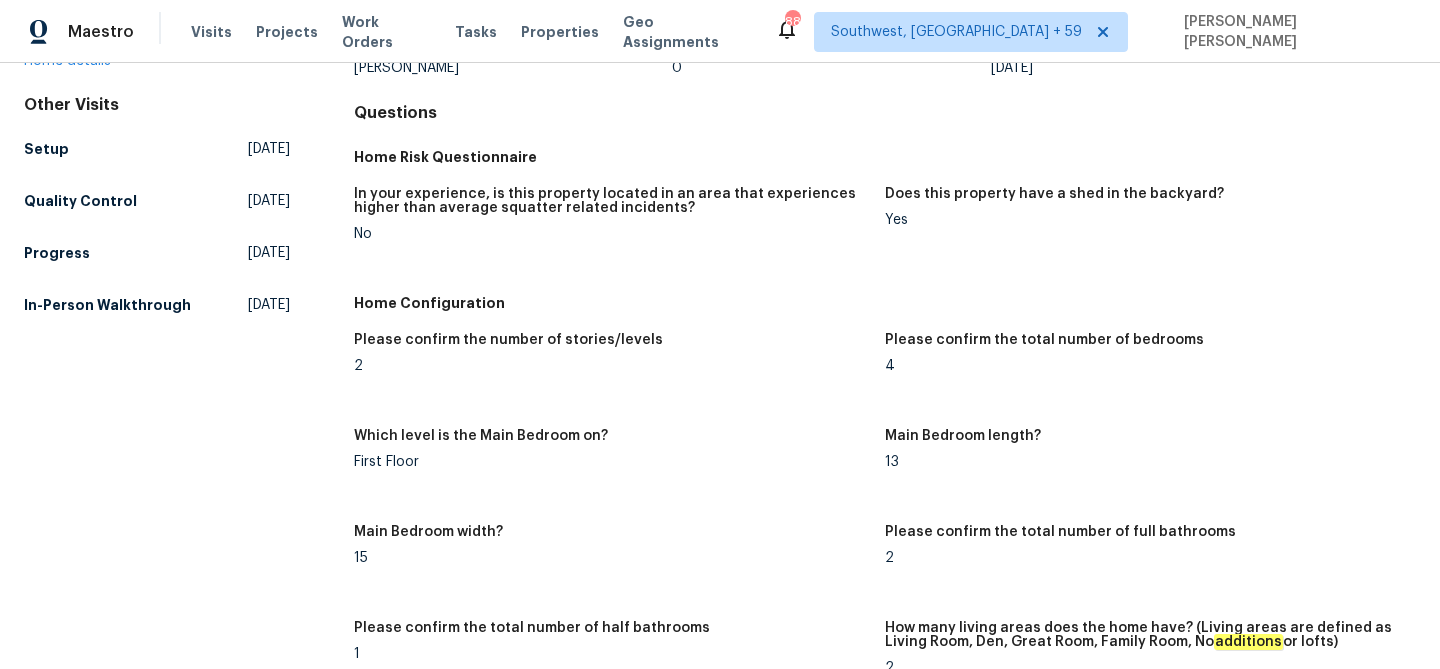 scroll, scrollTop: 0, scrollLeft: 0, axis: both 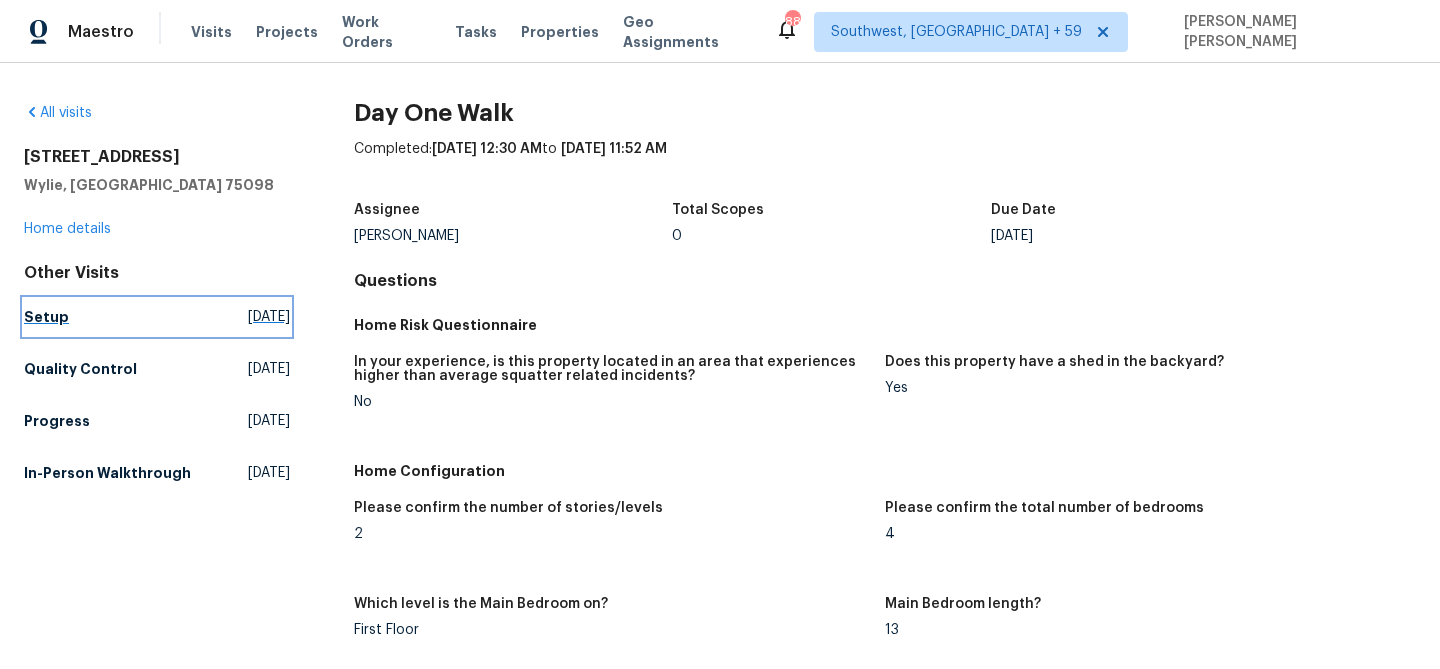click on "Setup [DATE]" at bounding box center [157, 317] 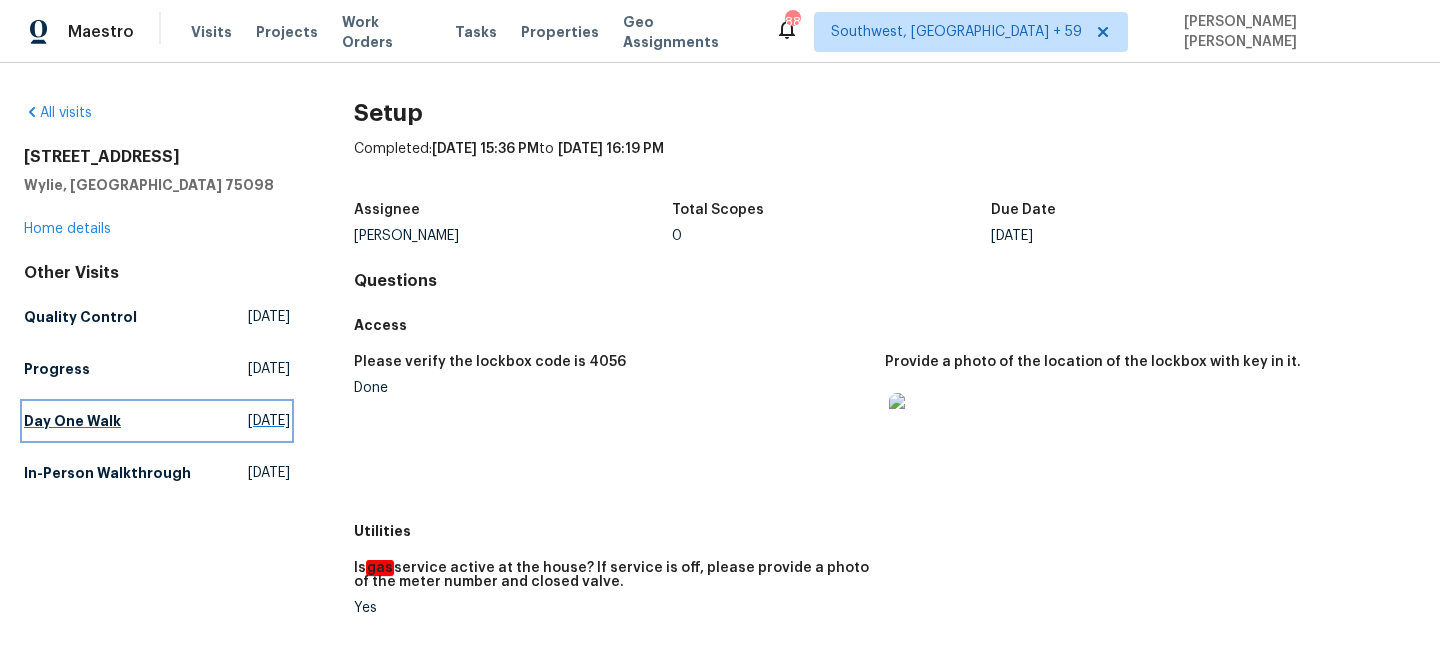 click on "Day One Walk" at bounding box center [72, 421] 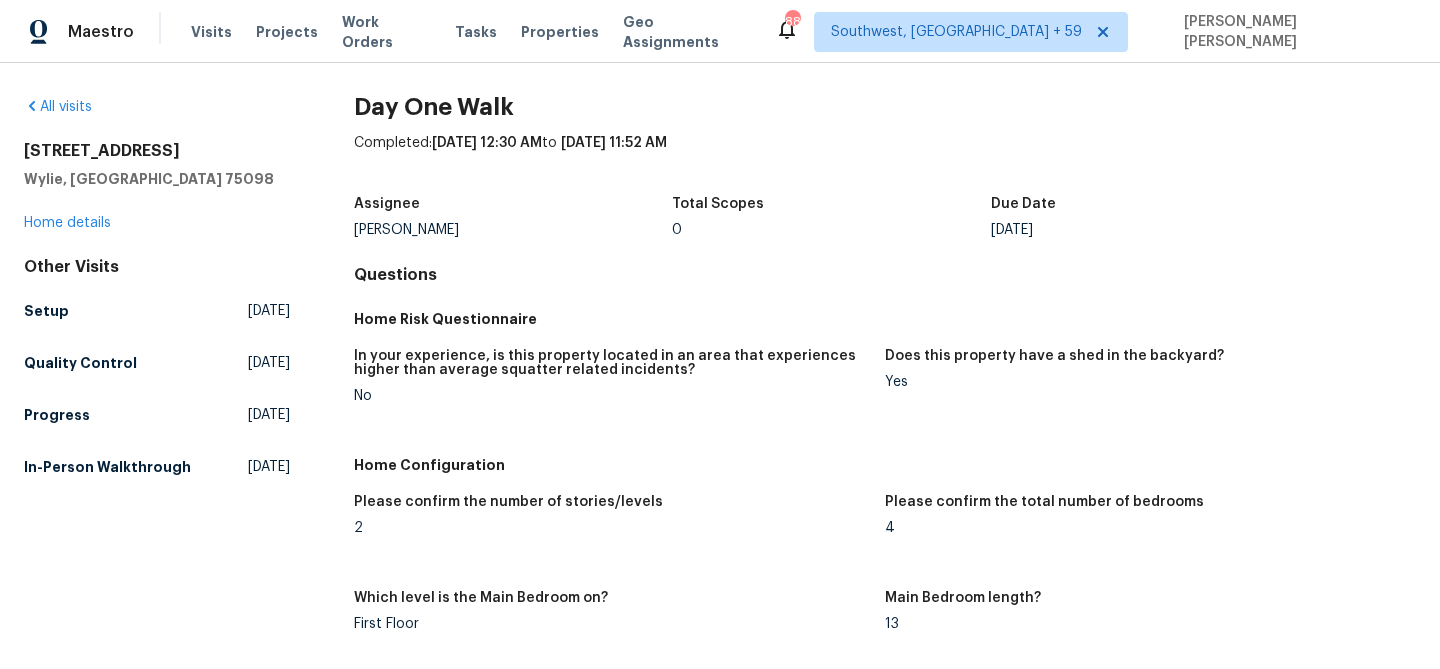scroll, scrollTop: 0, scrollLeft: 0, axis: both 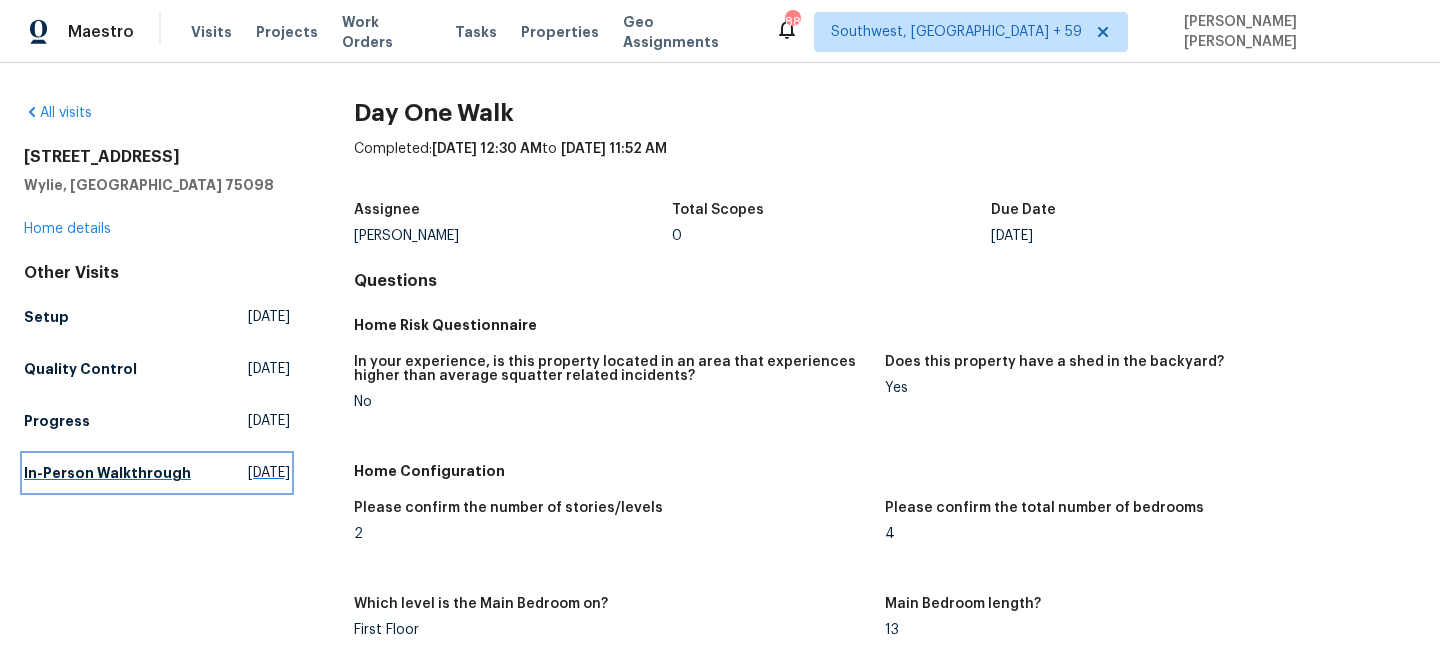 click on "In-Person Walkthrough" at bounding box center (107, 473) 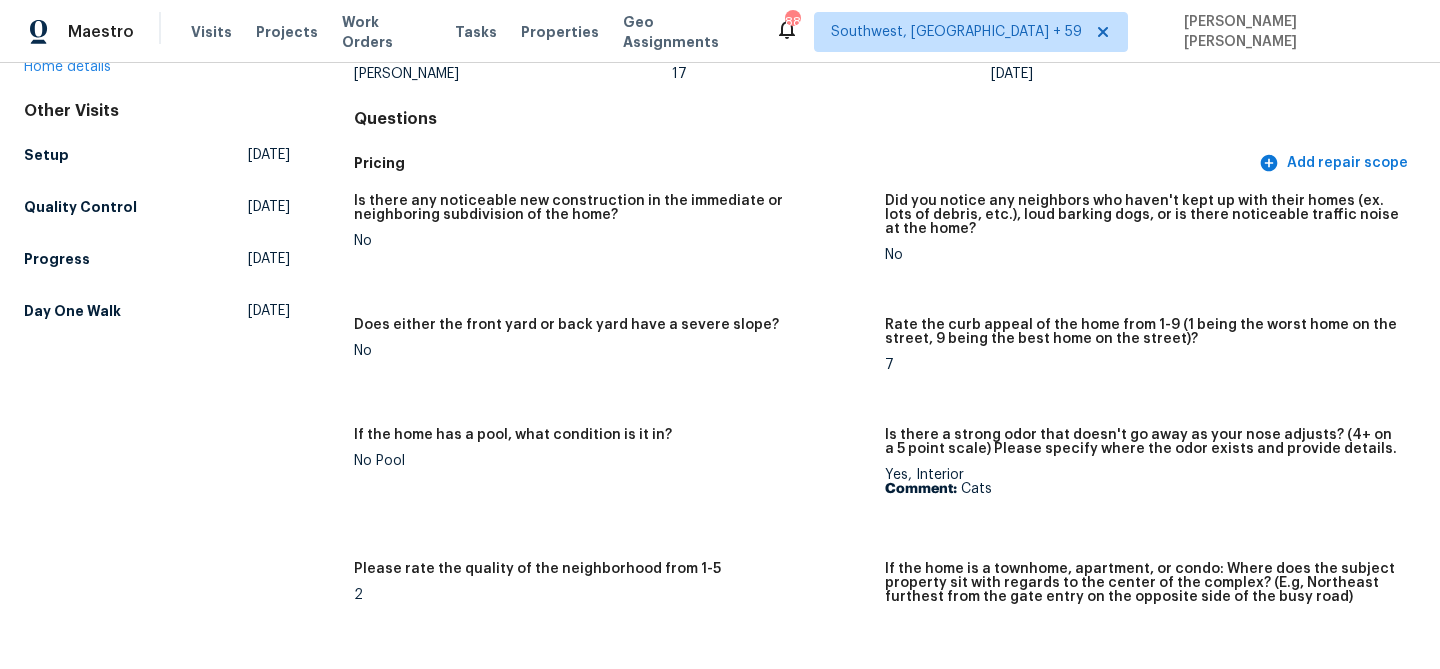 scroll, scrollTop: 0, scrollLeft: 0, axis: both 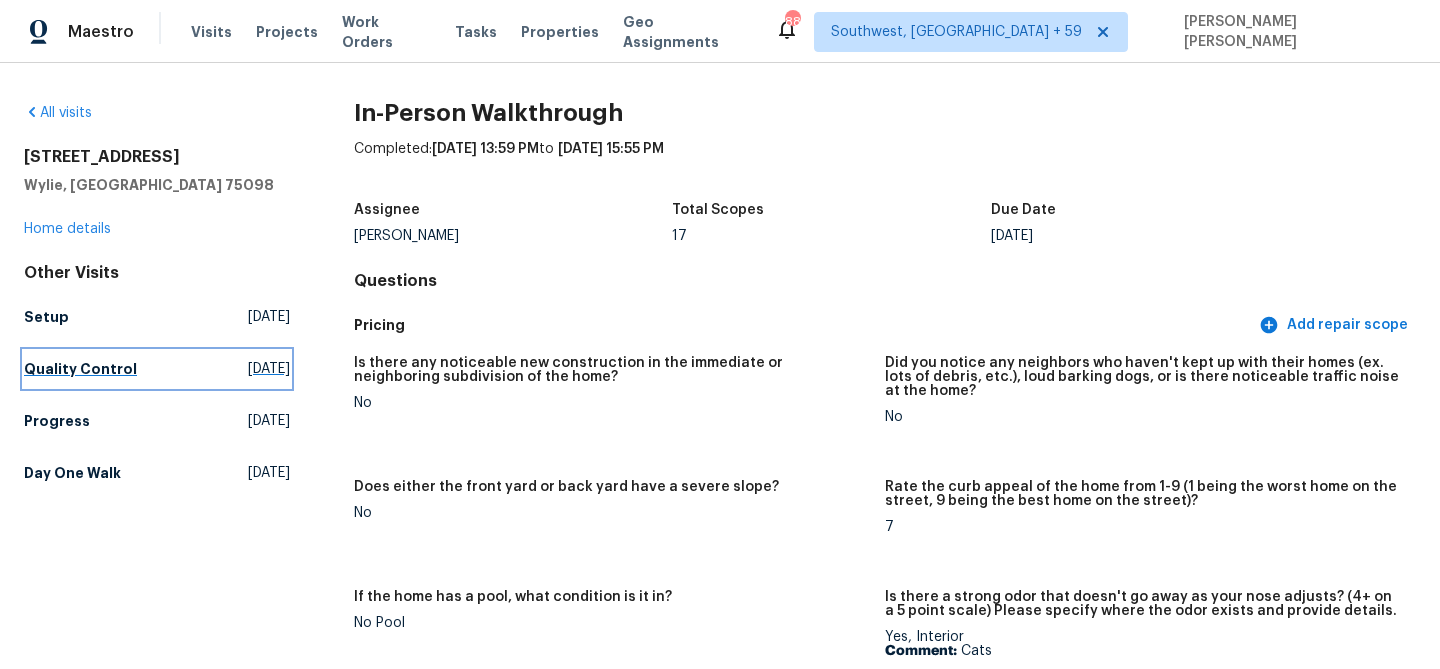 click on "Quality Control [DATE]" at bounding box center [157, 369] 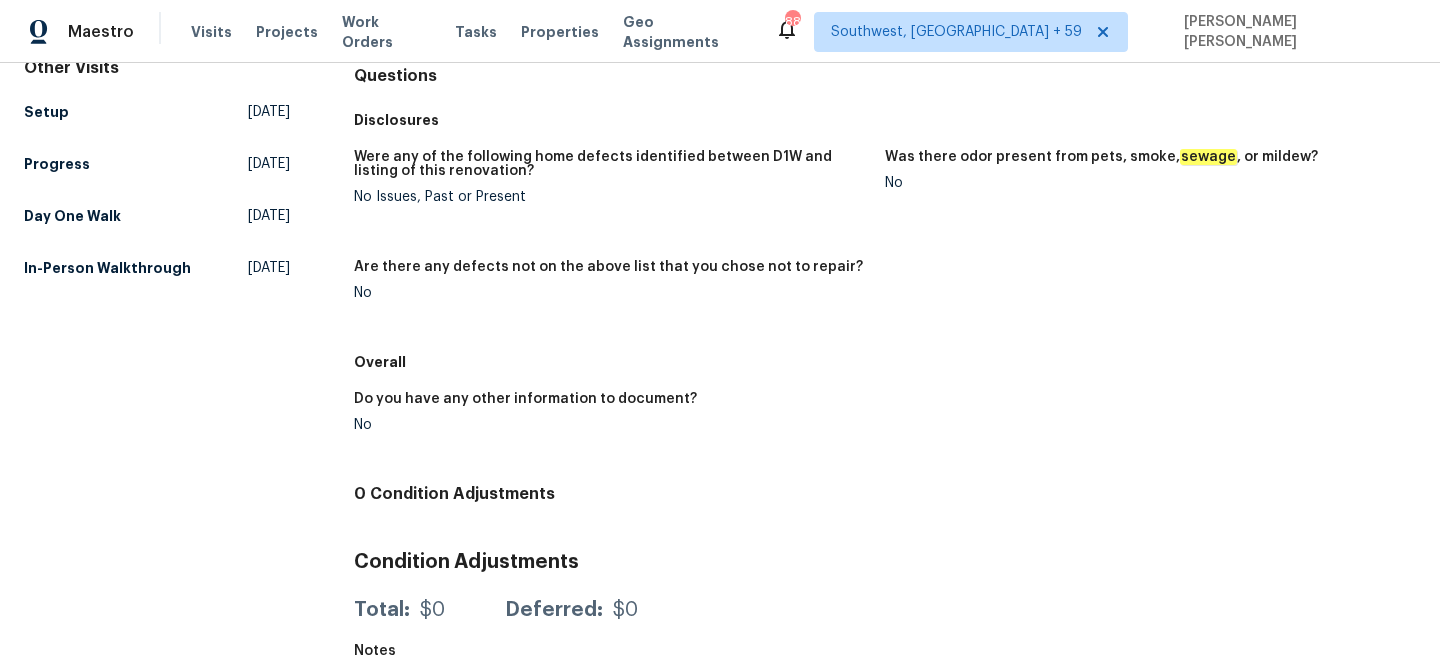 scroll, scrollTop: 232, scrollLeft: 0, axis: vertical 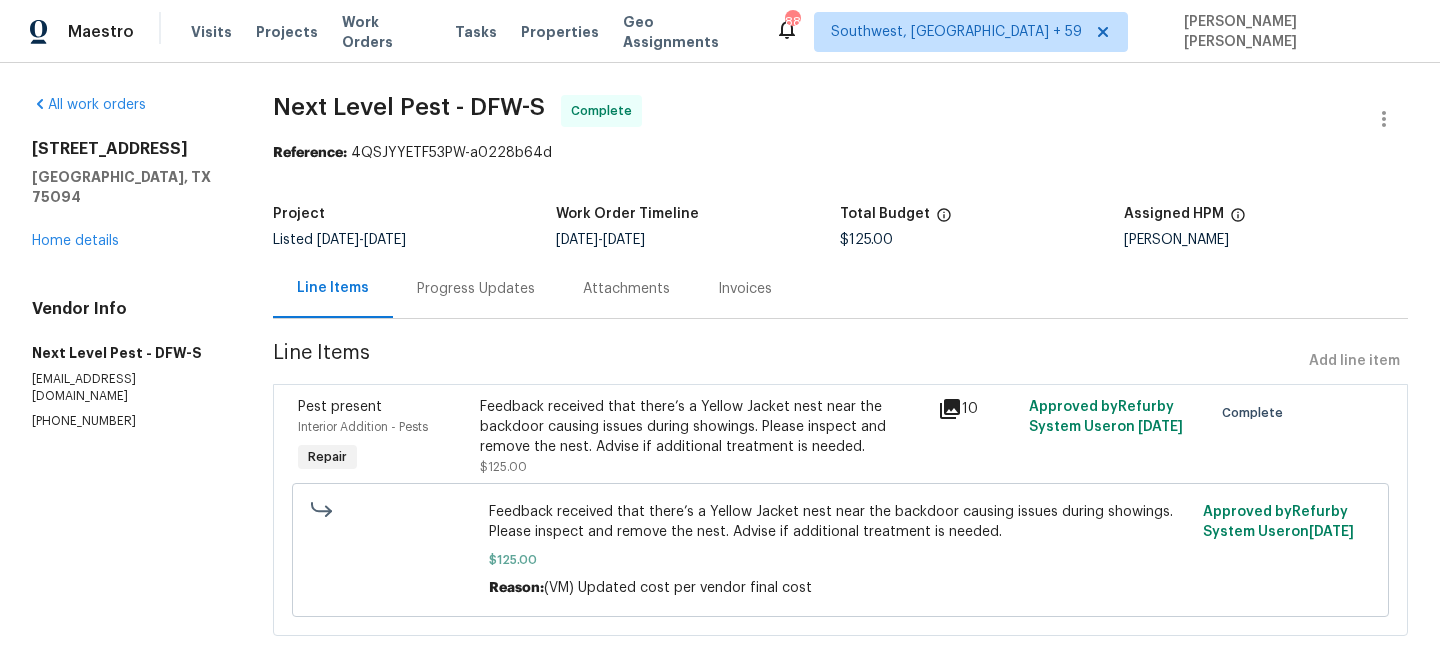 click on "Progress Updates" at bounding box center [476, 289] 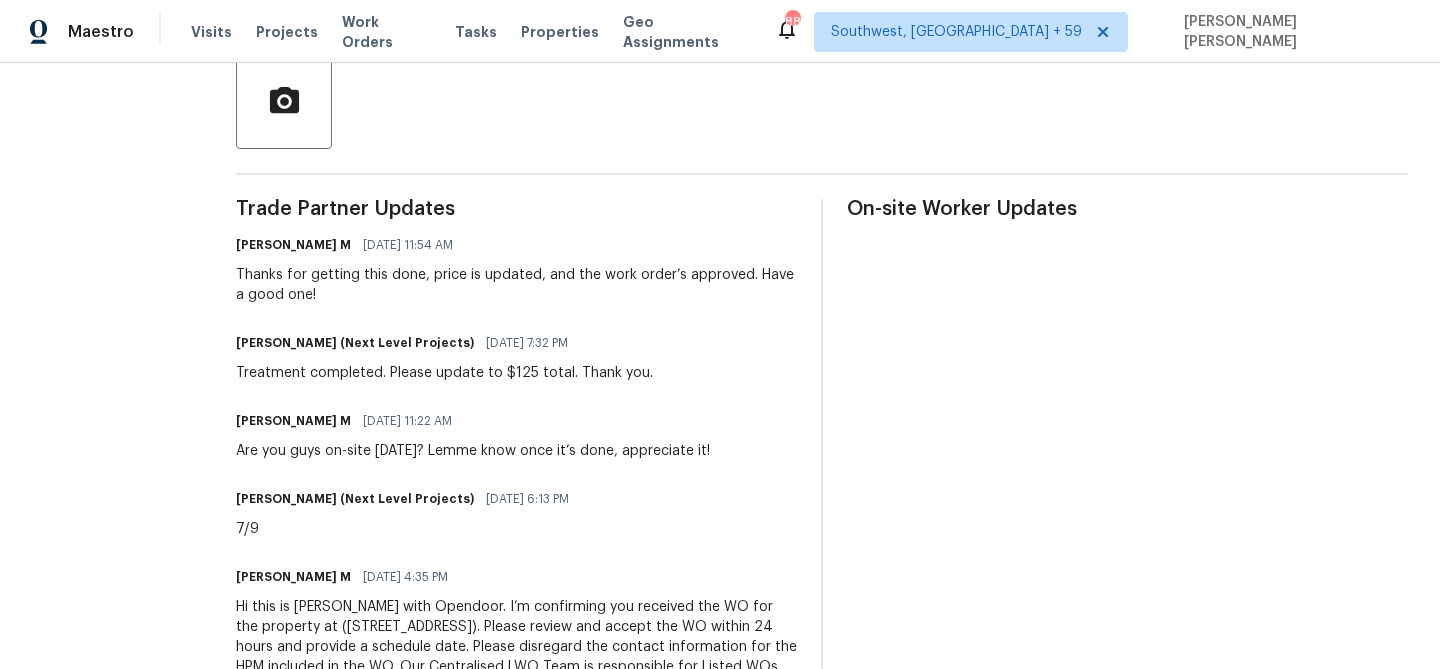 scroll, scrollTop: 491, scrollLeft: 0, axis: vertical 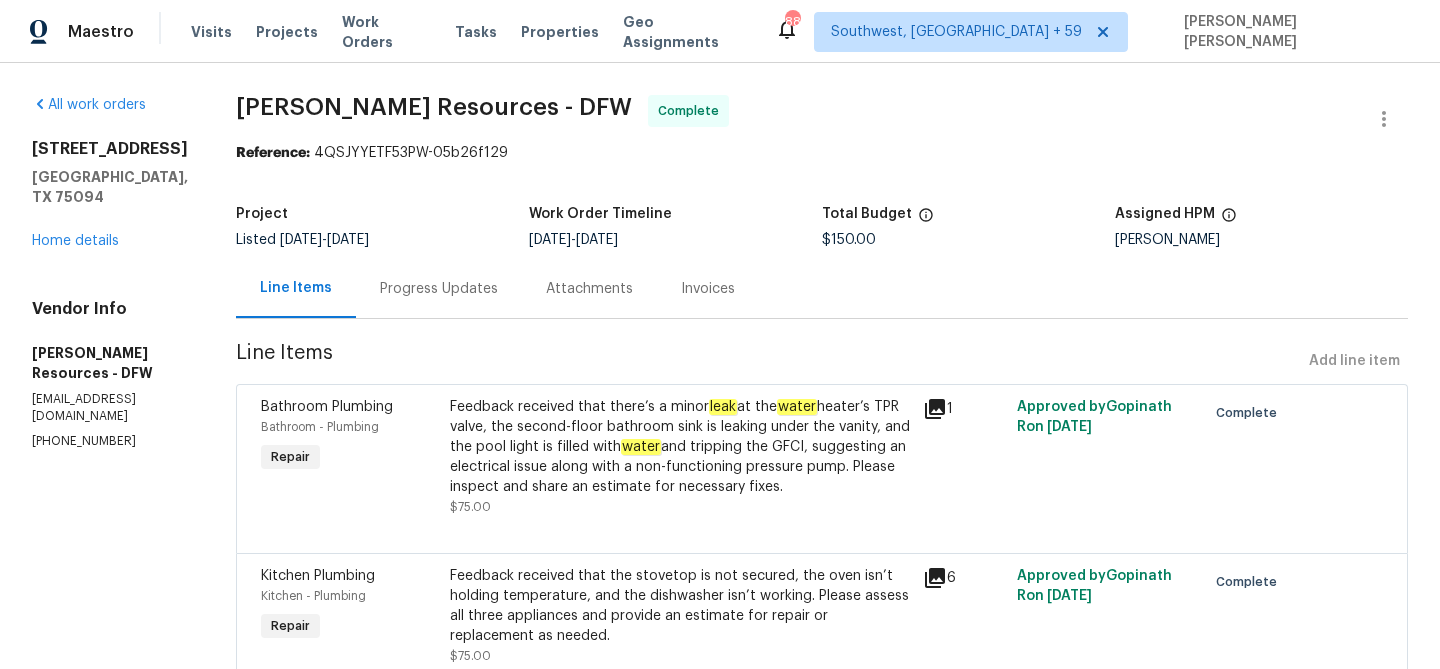 click on "Progress Updates" at bounding box center [439, 289] 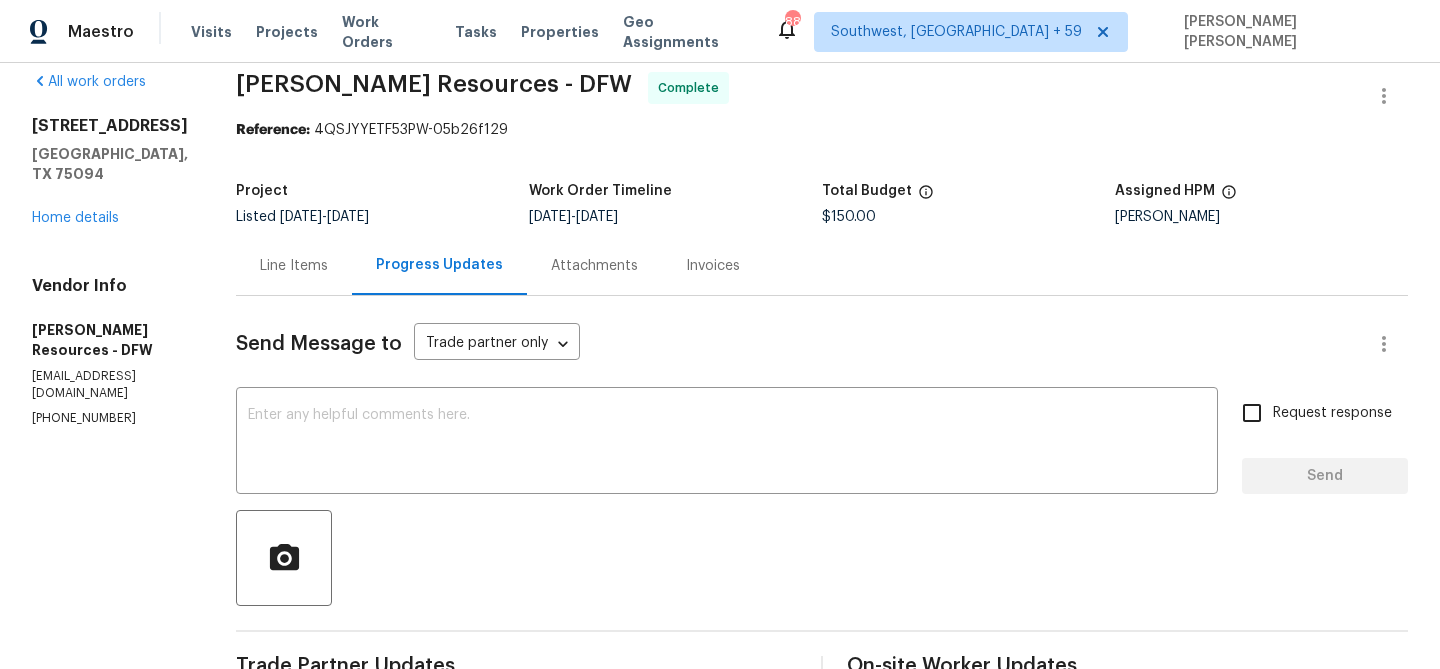 scroll, scrollTop: 0, scrollLeft: 0, axis: both 